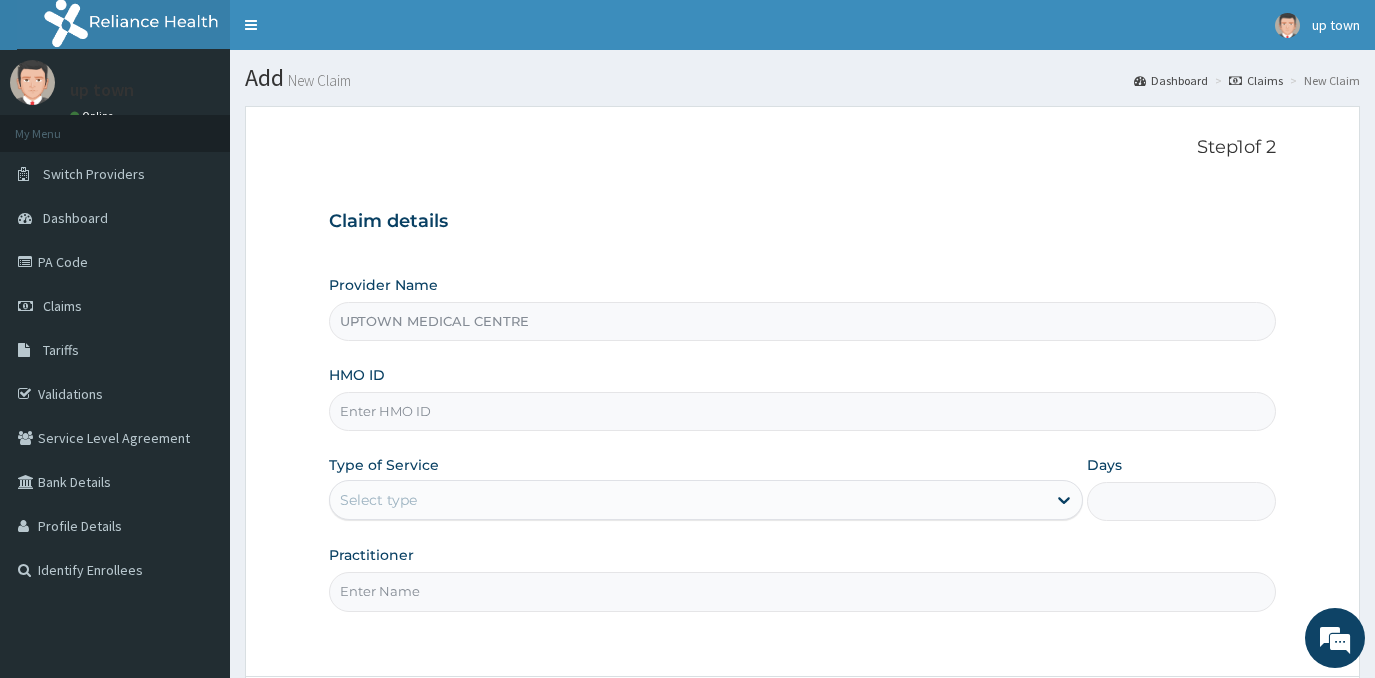 scroll, scrollTop: 0, scrollLeft: 0, axis: both 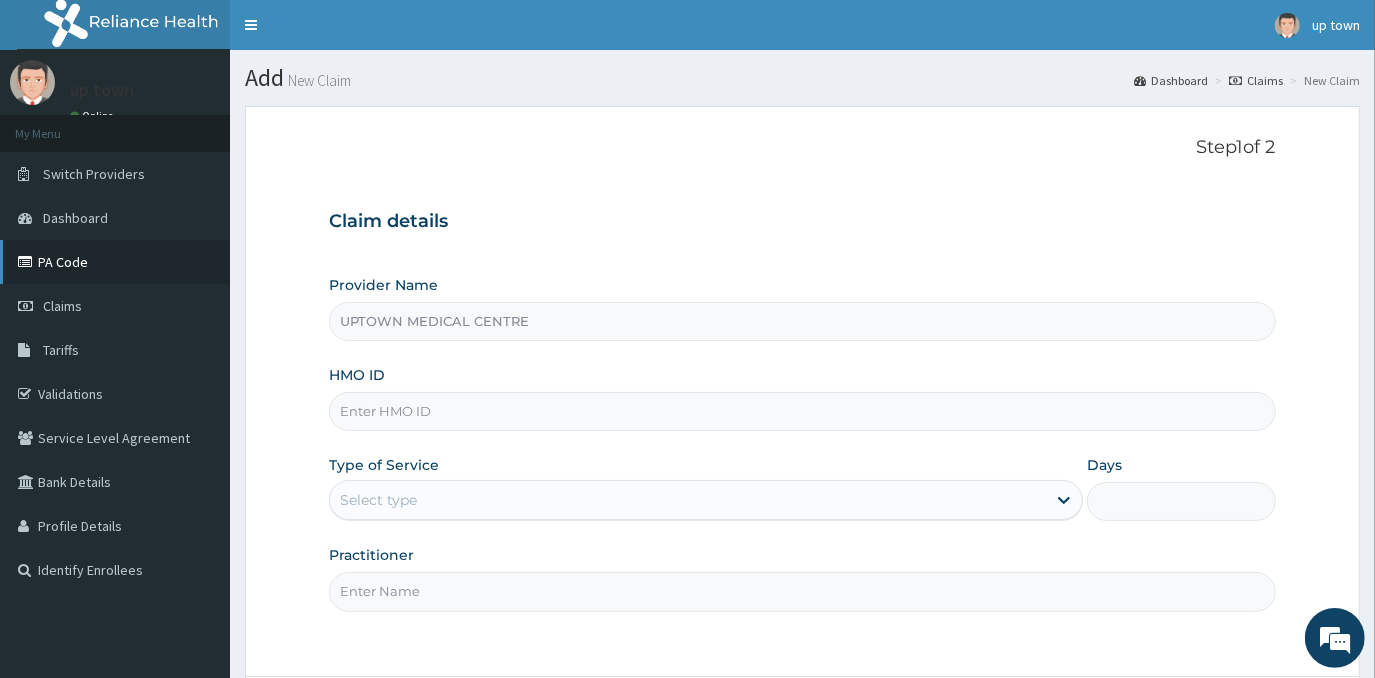 click on "PA Code" at bounding box center [115, 262] 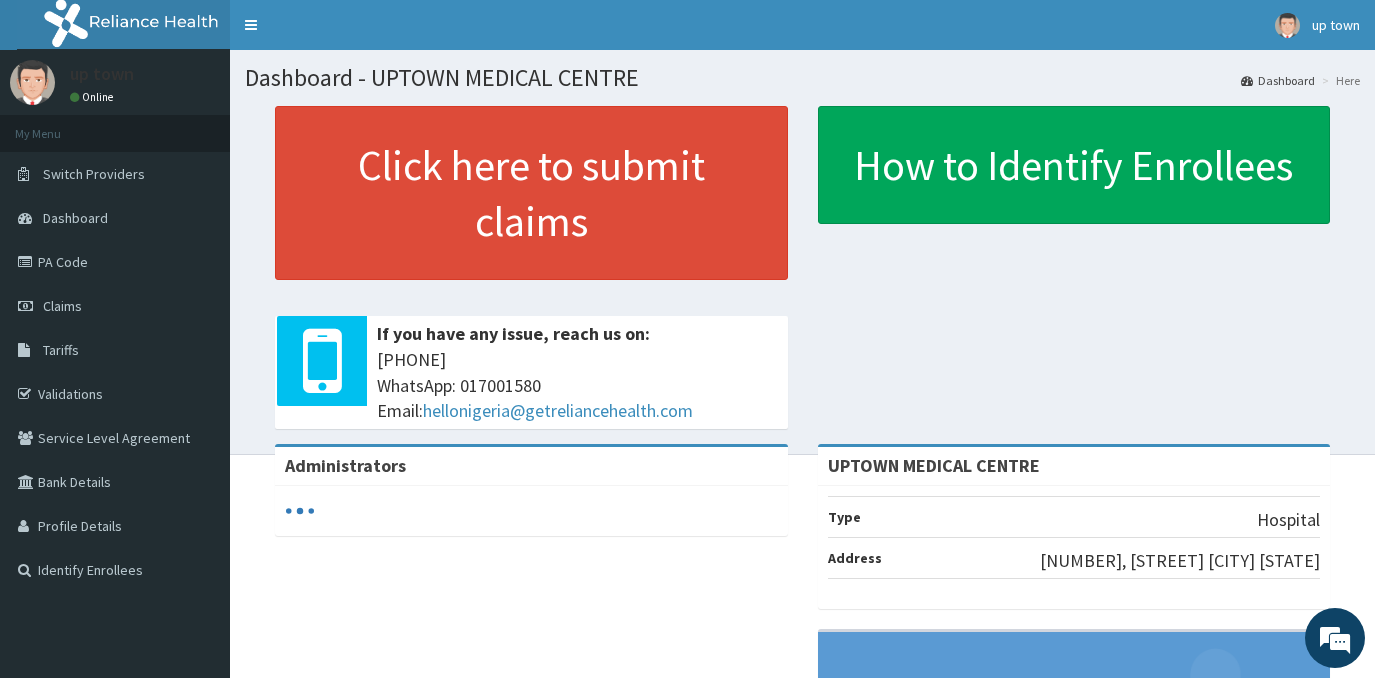 scroll, scrollTop: 0, scrollLeft: 0, axis: both 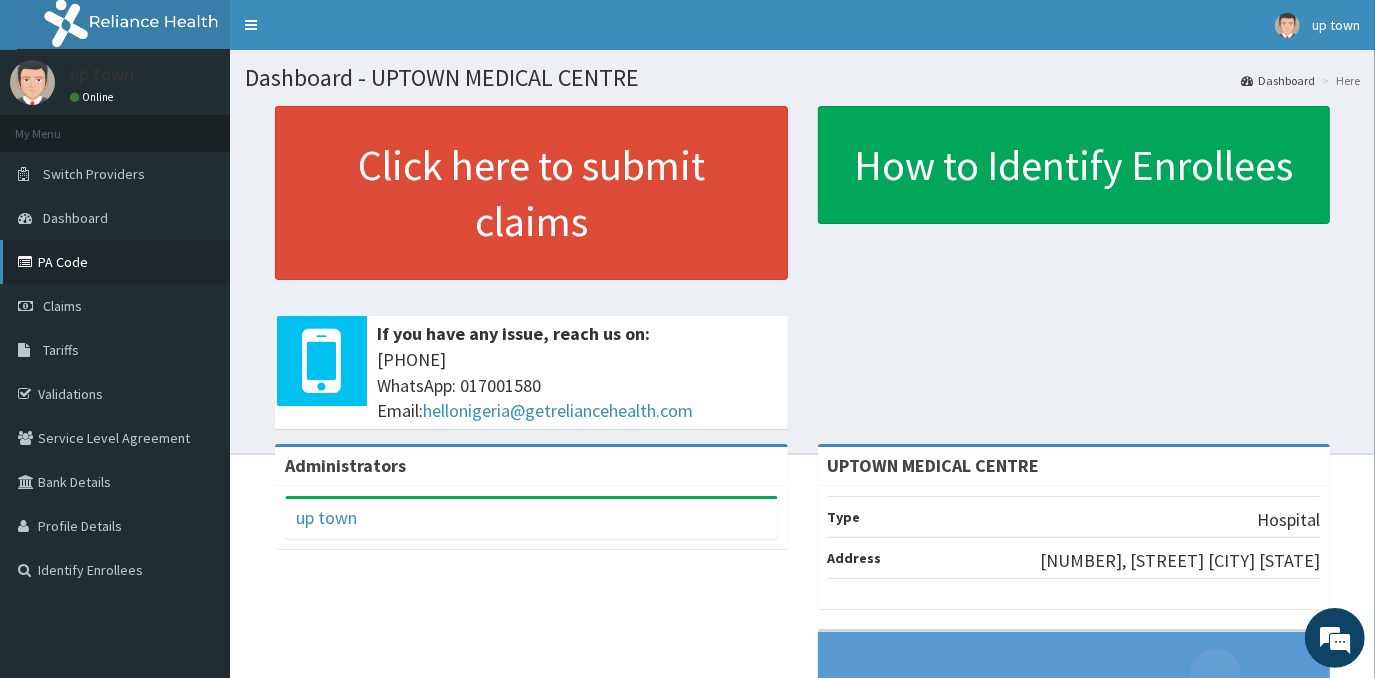 click on "PA Code" at bounding box center (115, 262) 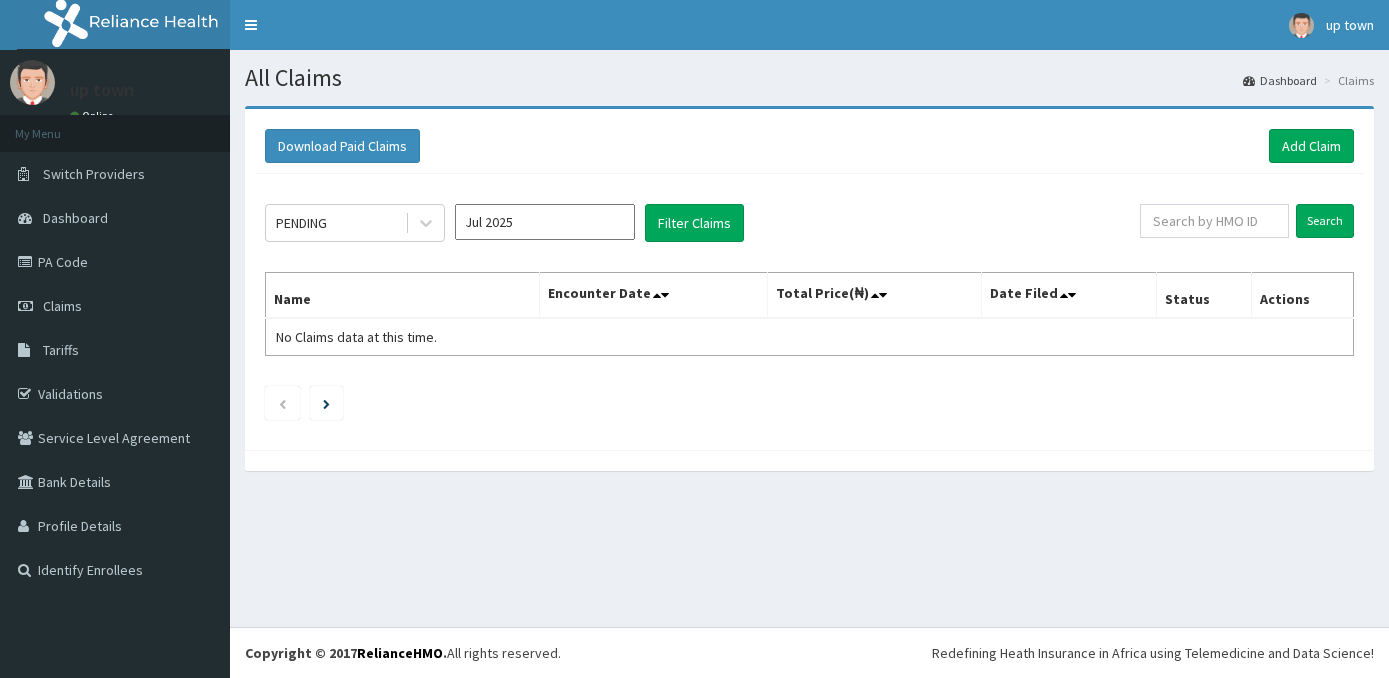 scroll, scrollTop: 0, scrollLeft: 0, axis: both 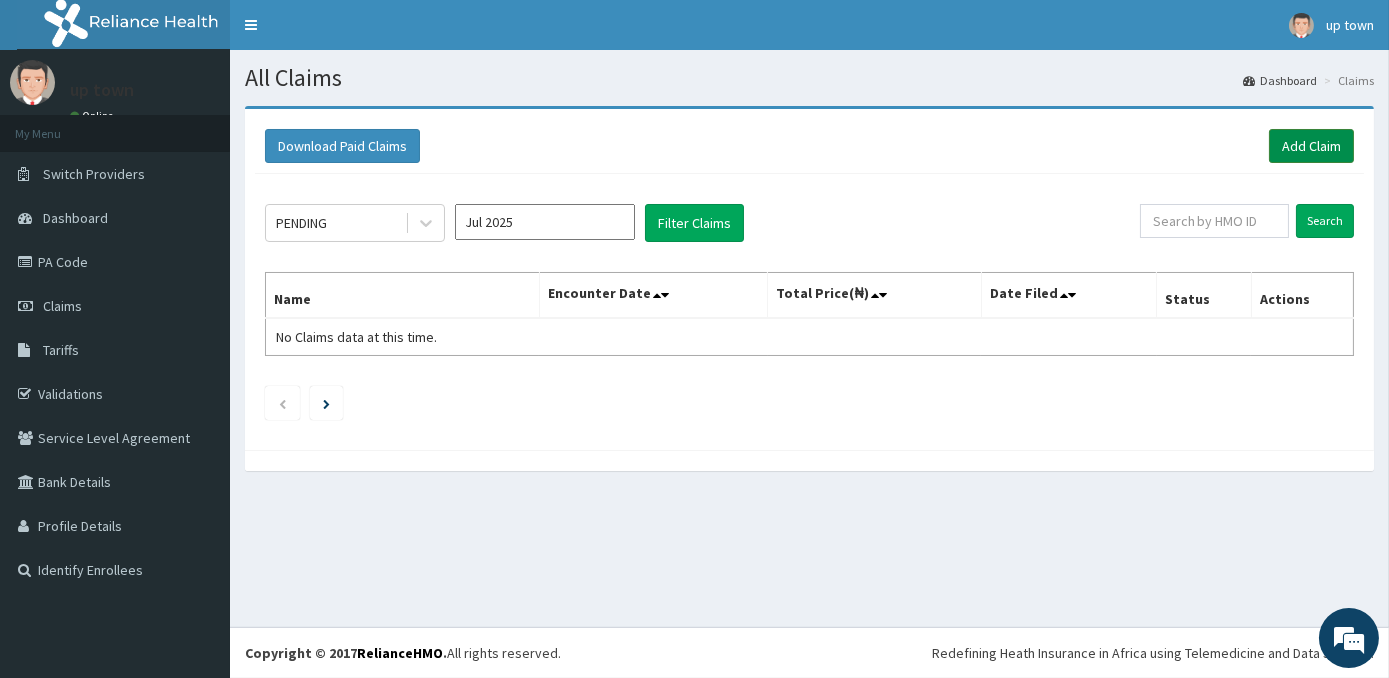 click on "Add Claim" at bounding box center [1311, 146] 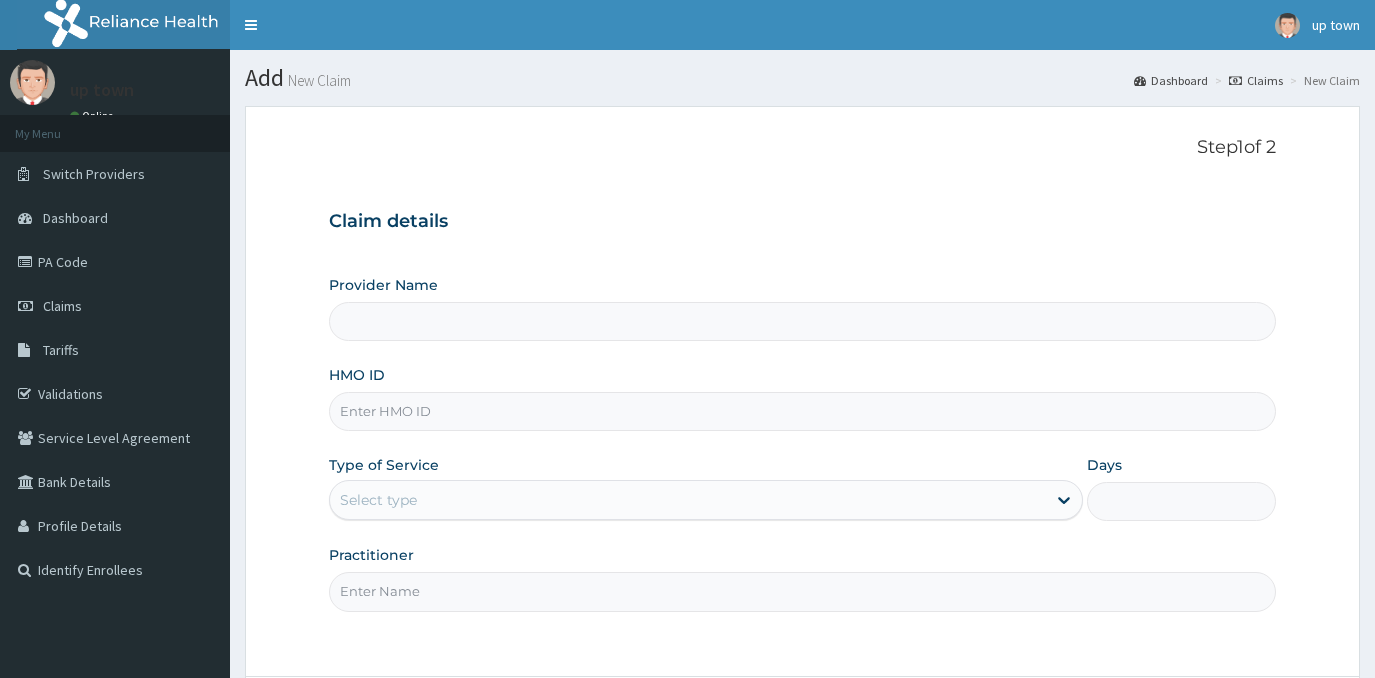 scroll, scrollTop: 0, scrollLeft: 0, axis: both 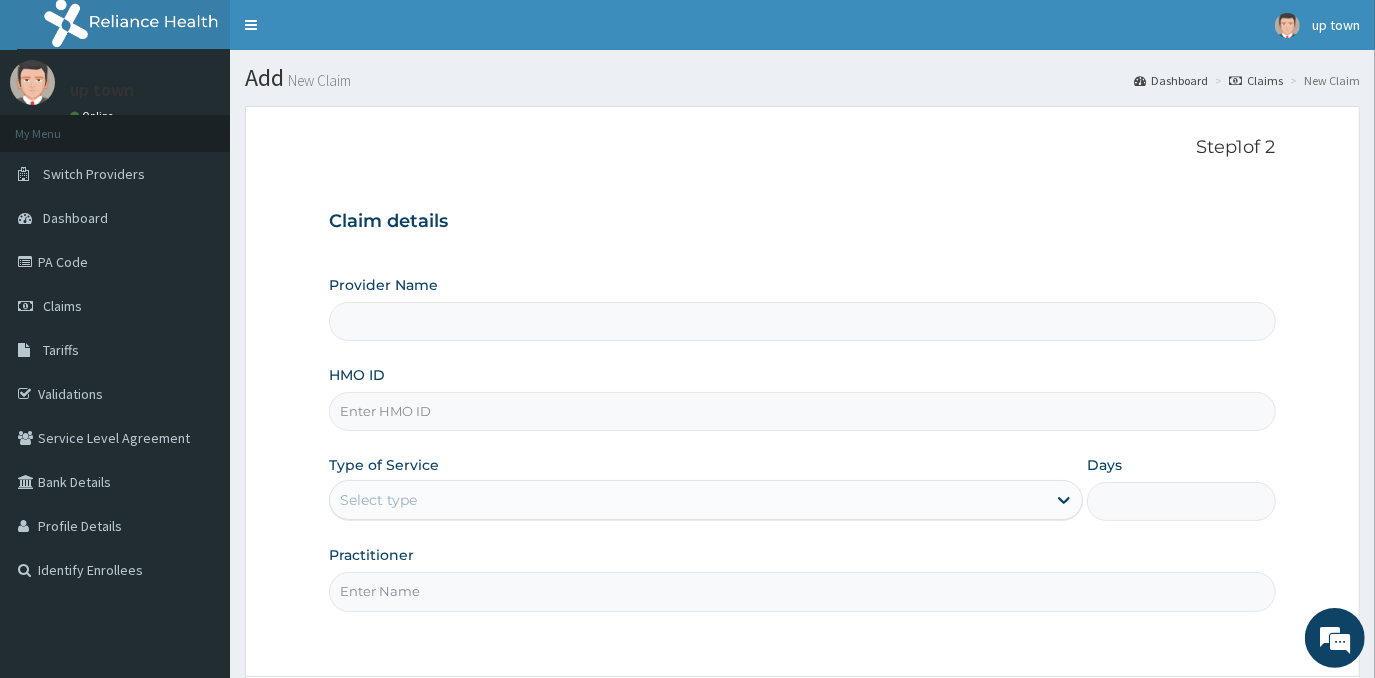 type on "UPTOWN MEDICAL CENTRE" 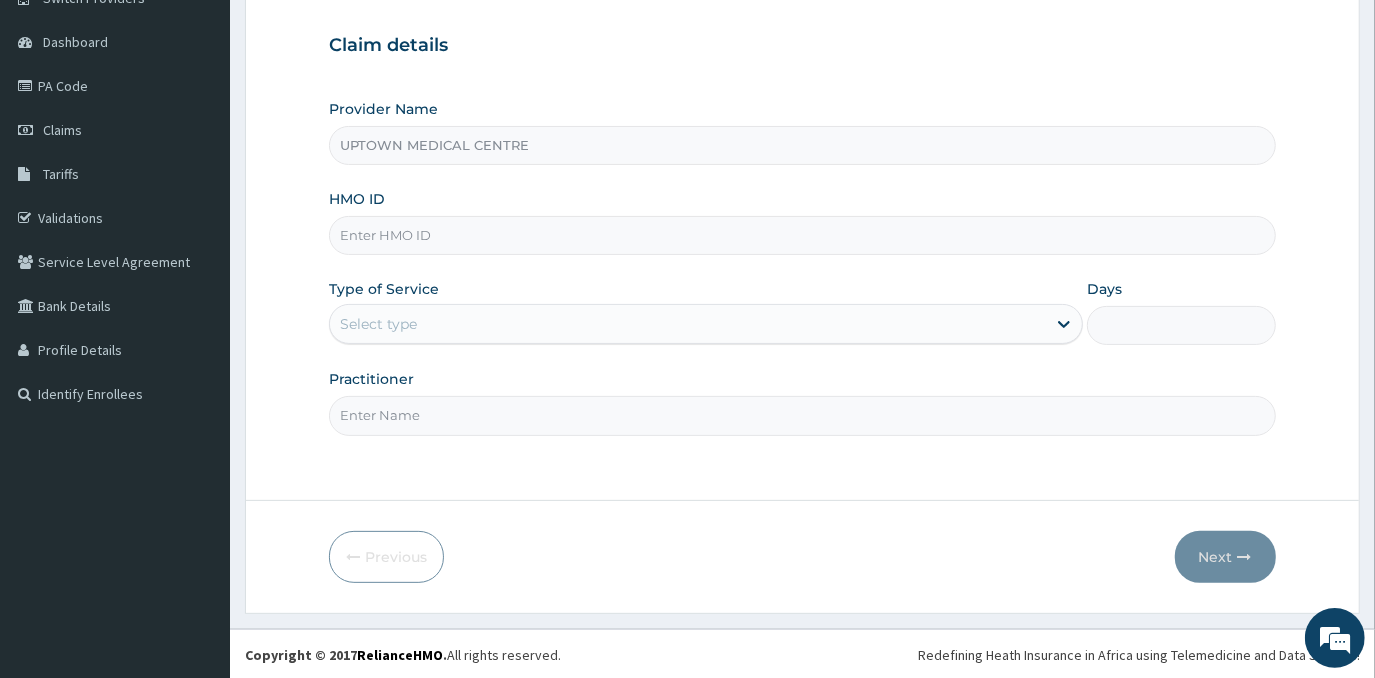 scroll, scrollTop: 176, scrollLeft: 0, axis: vertical 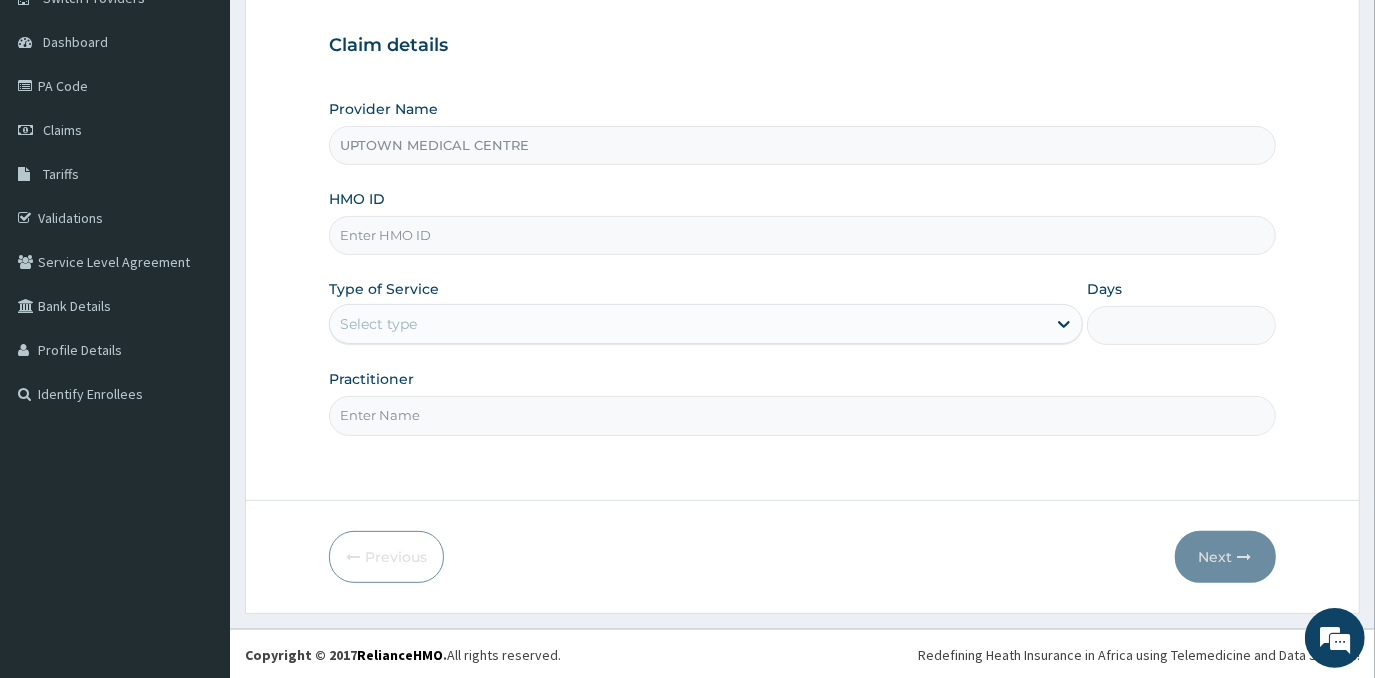 click on "HMO ID" at bounding box center (802, 235) 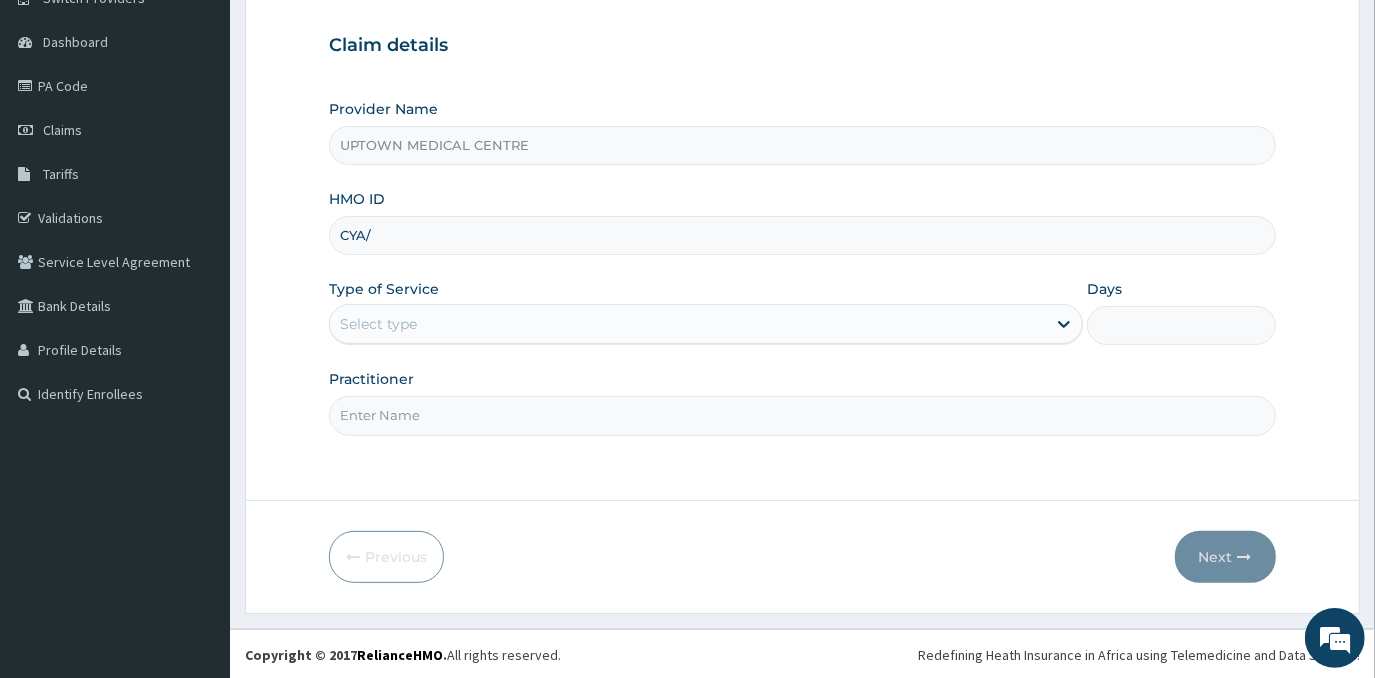 scroll, scrollTop: 0, scrollLeft: 0, axis: both 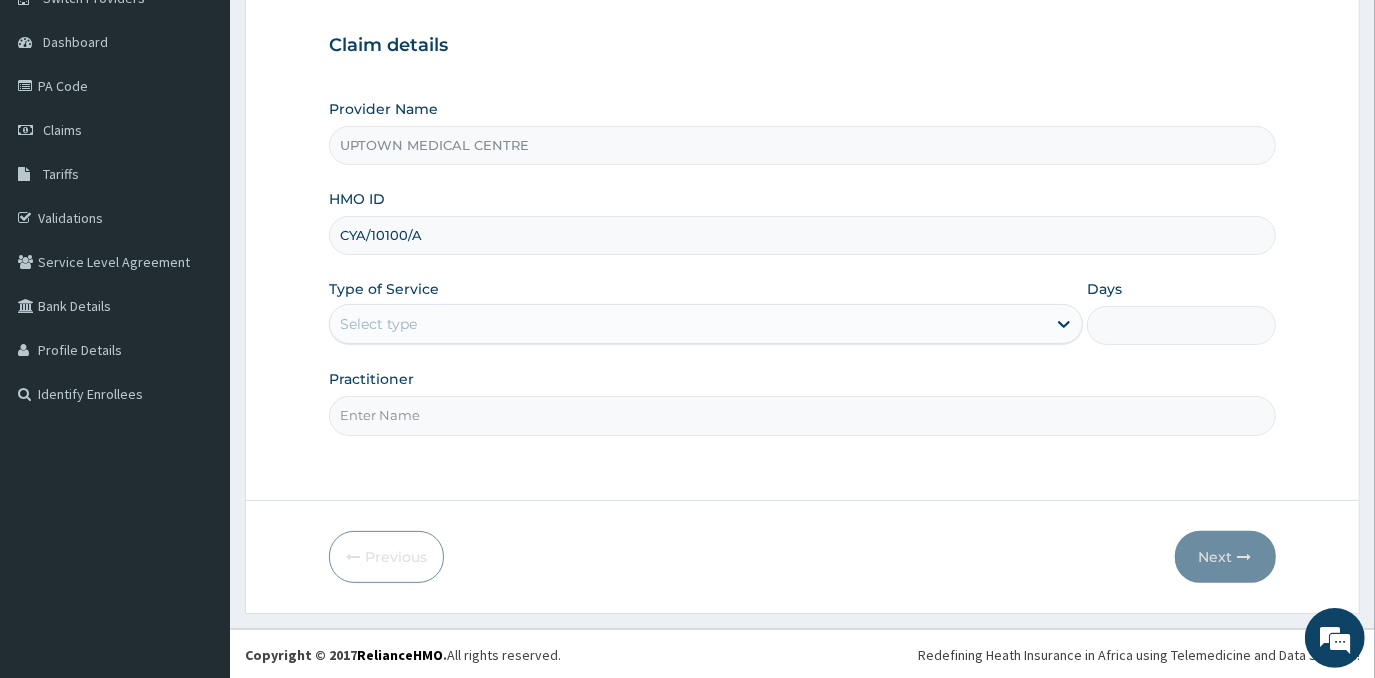 click on "Select type" at bounding box center [688, 324] 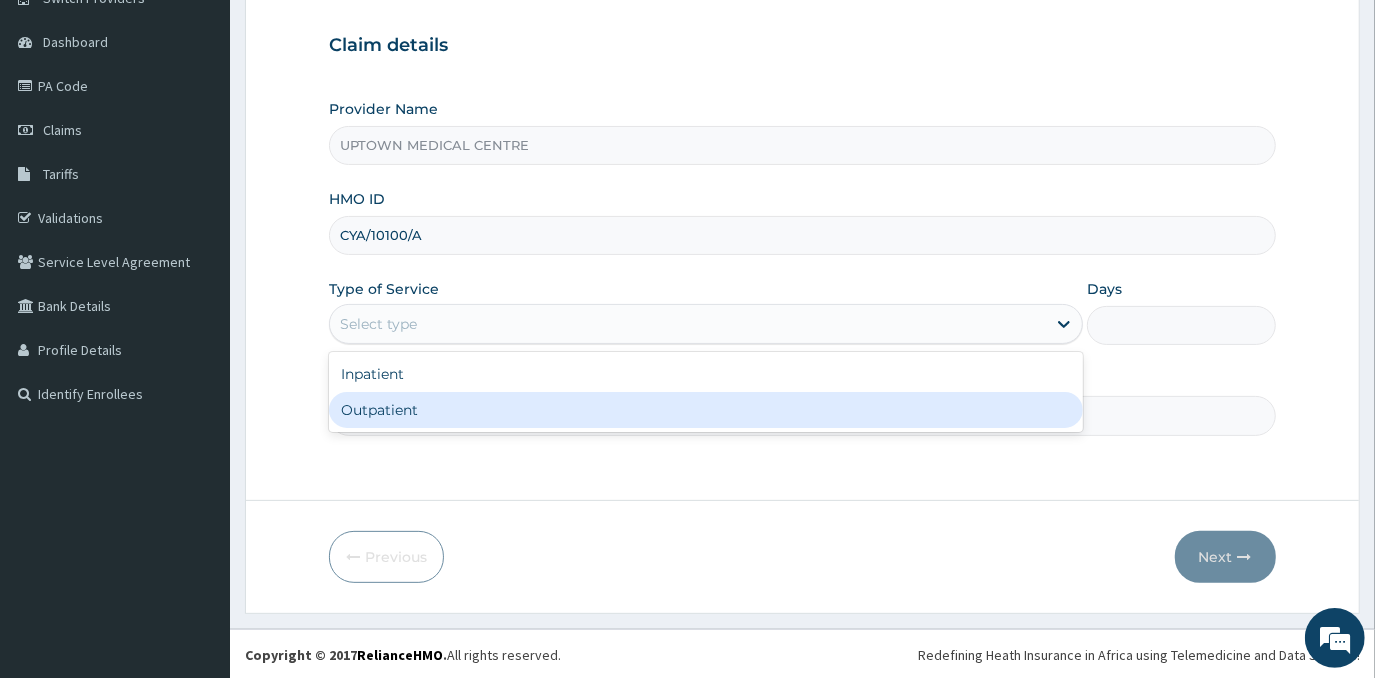 click on "Outpatient" at bounding box center [706, 410] 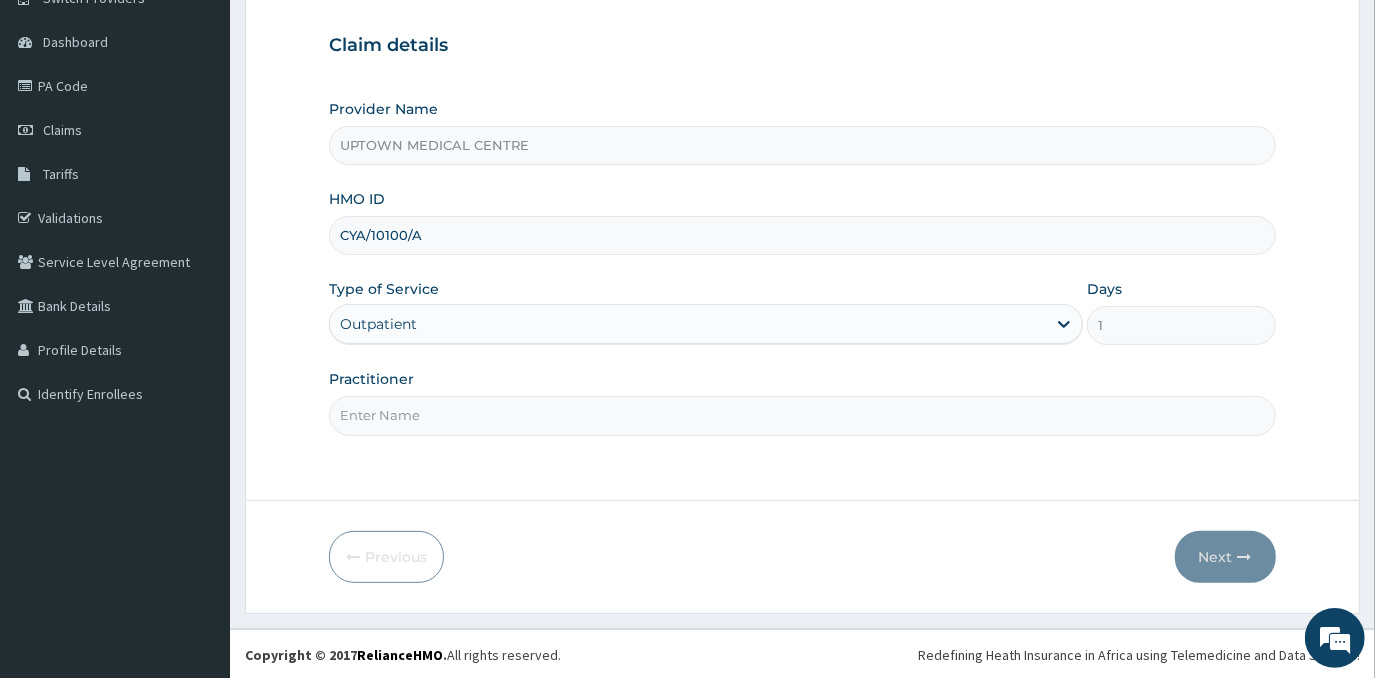 drag, startPoint x: 501, startPoint y: 400, endPoint x: 506, endPoint y: 409, distance: 10.29563 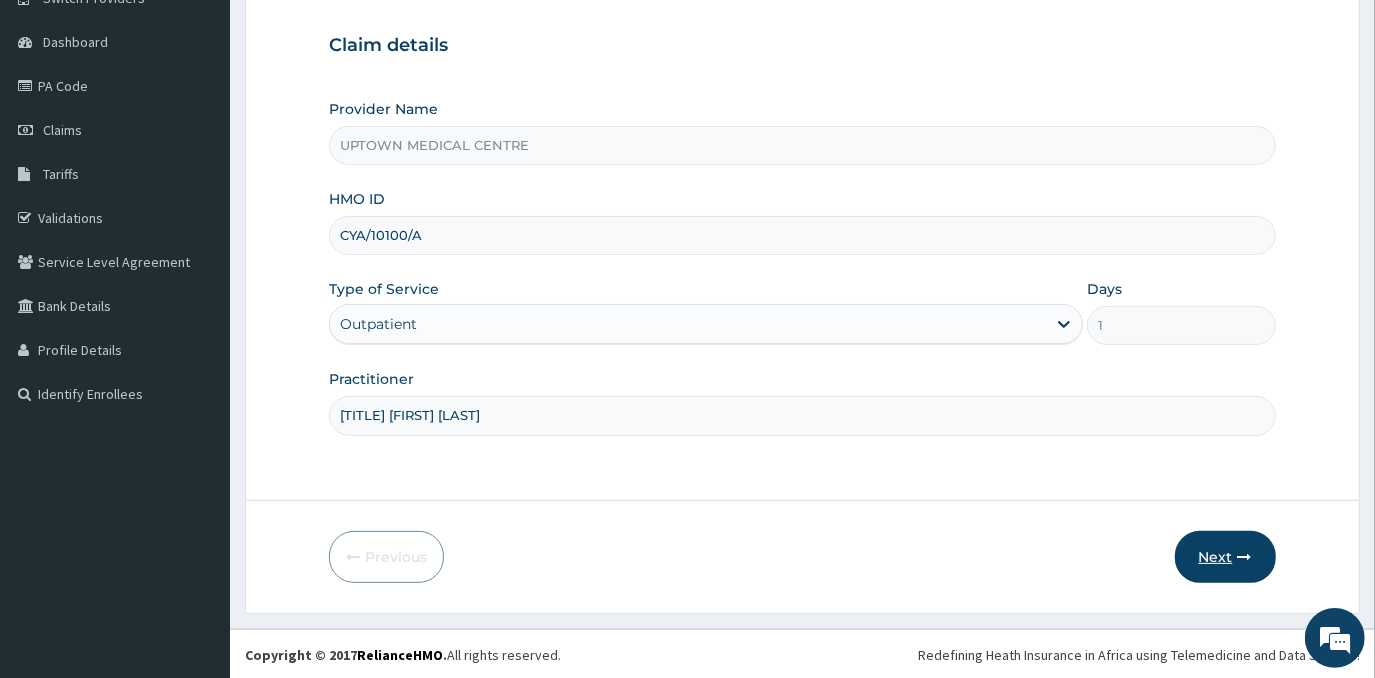 click at bounding box center (1245, 557) 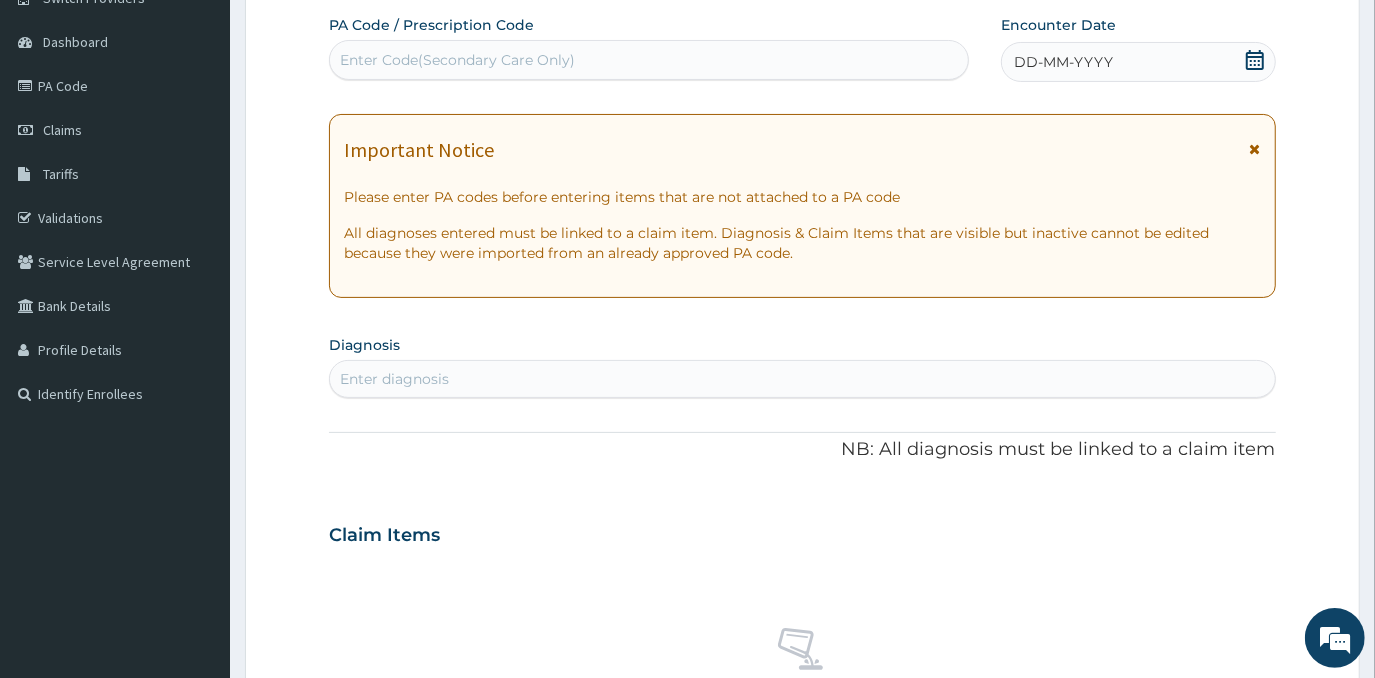 click on "Enter Code(Secondary Care Only)" at bounding box center [649, 60] 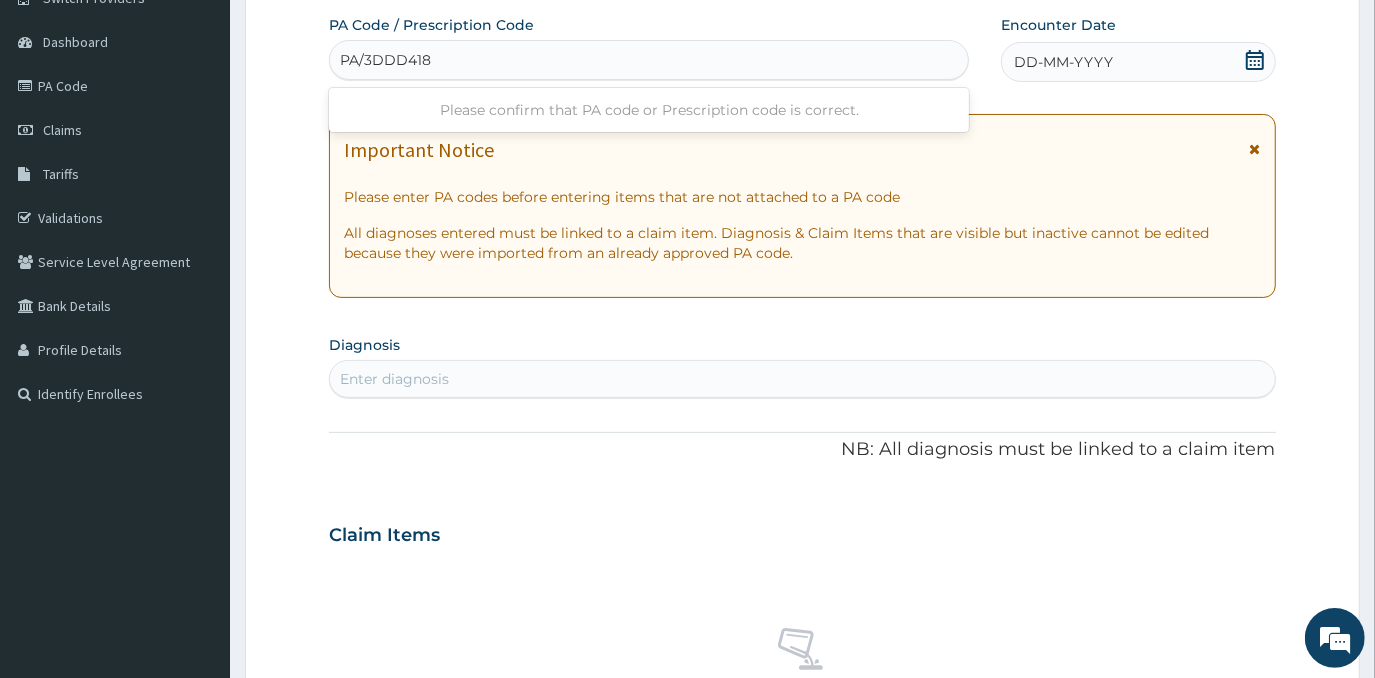 click on "PA/3DDD418" at bounding box center [386, 60] 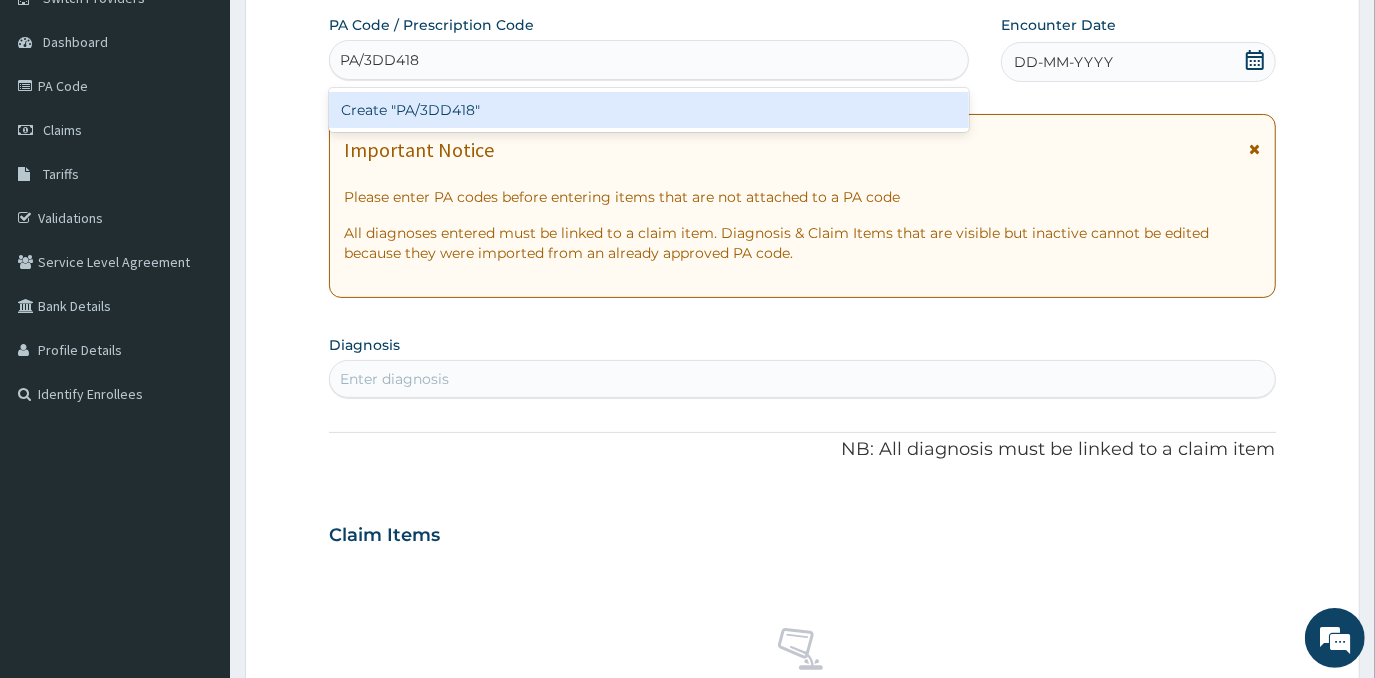 click on "Create "PA/3DD418"" at bounding box center [649, 110] 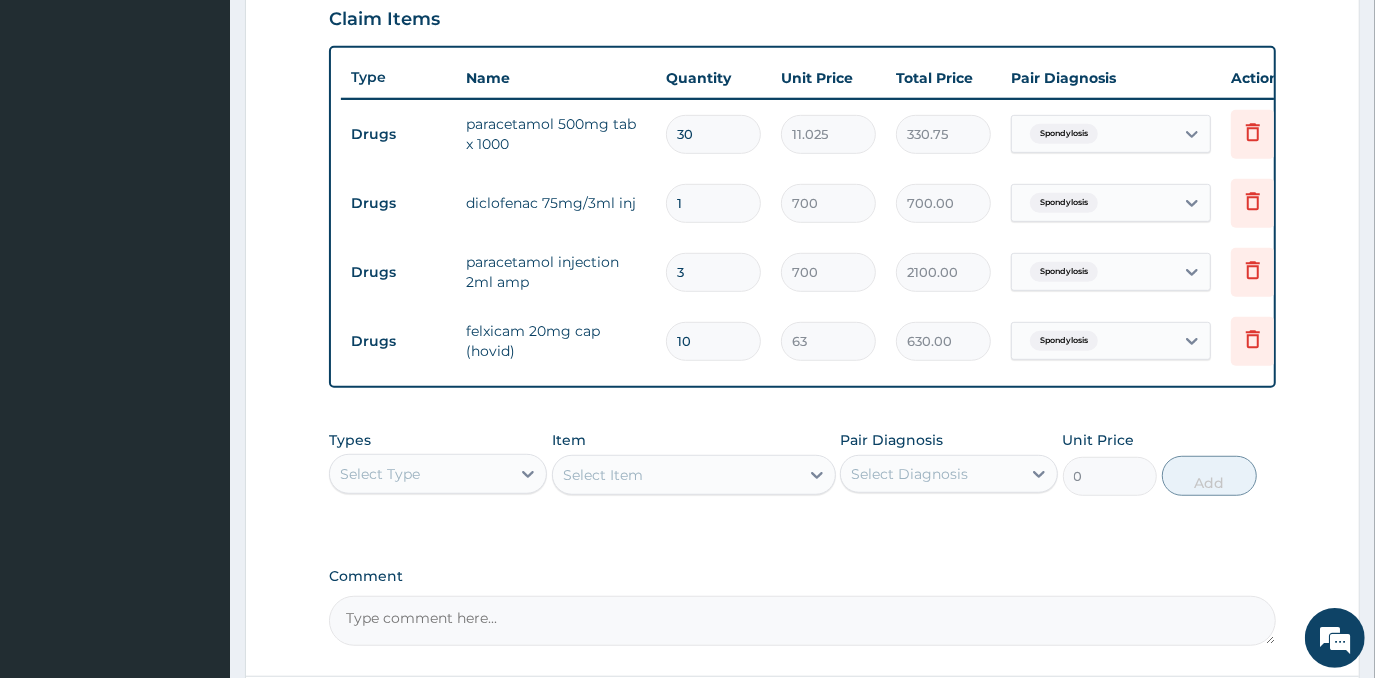 scroll, scrollTop: 880, scrollLeft: 0, axis: vertical 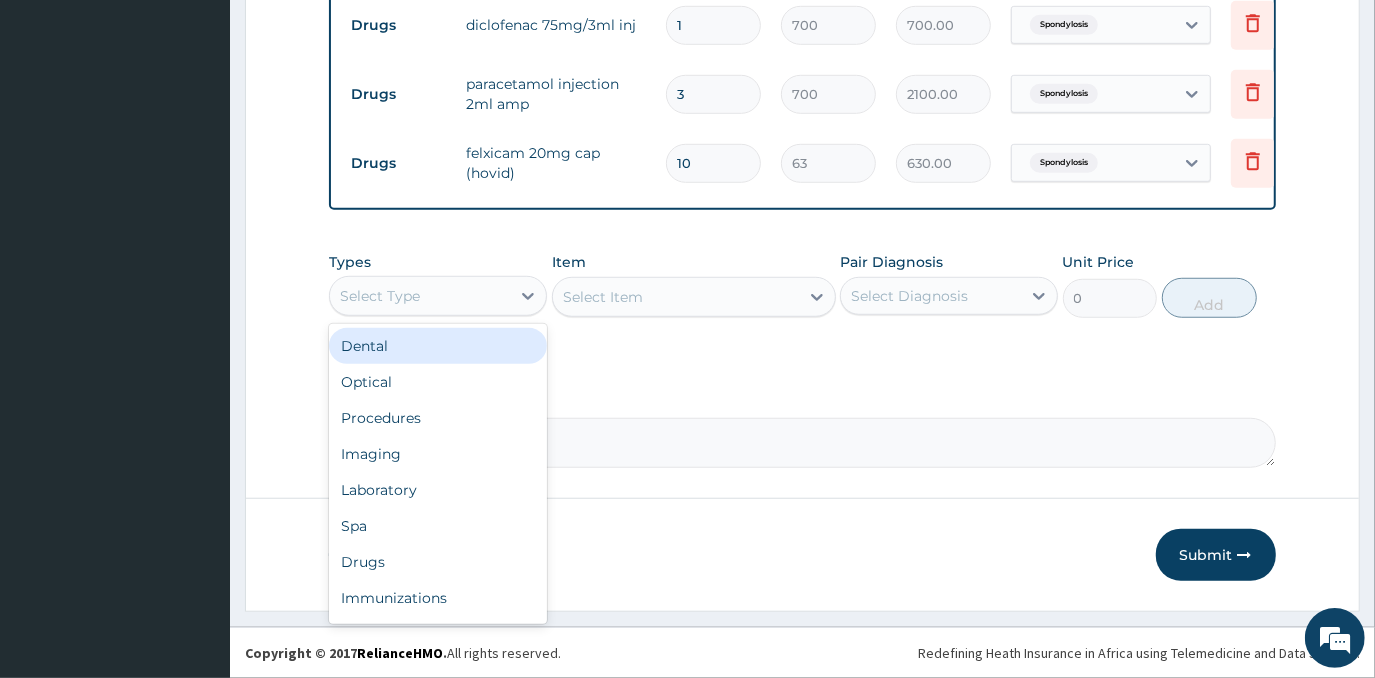 click on "Select Type" at bounding box center (420, 296) 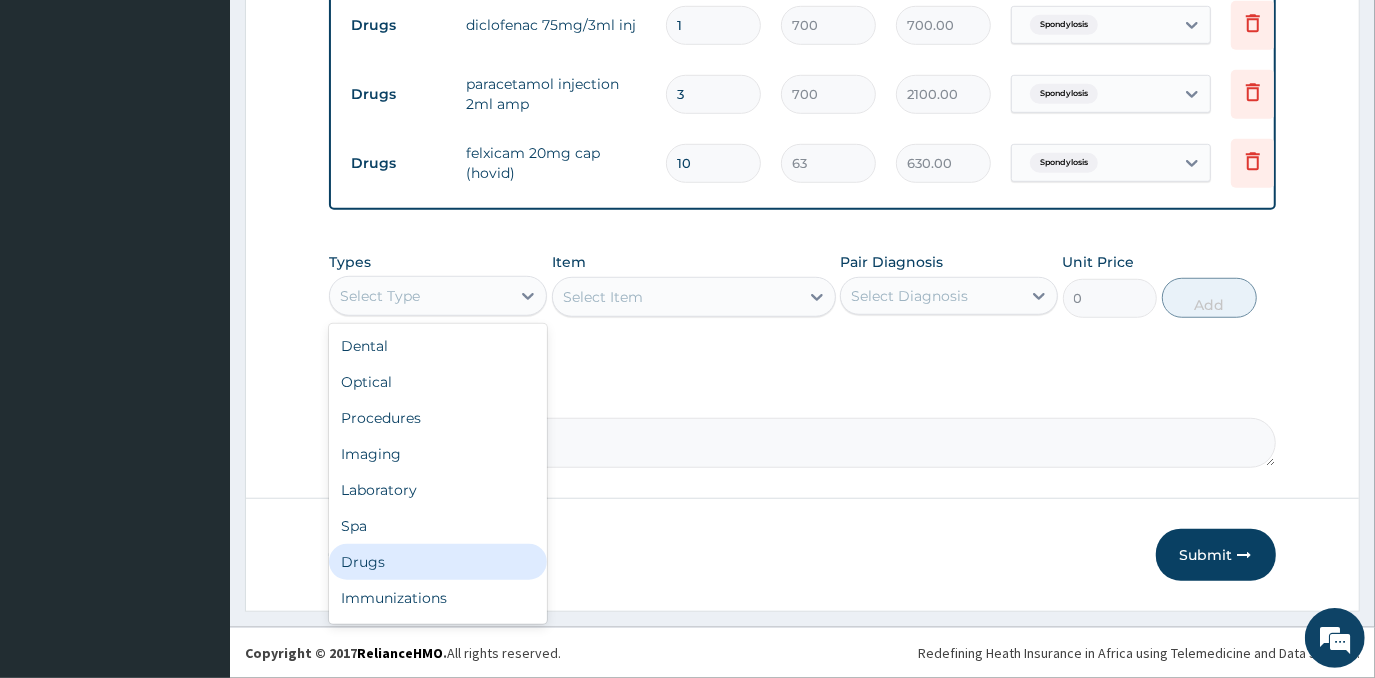 click on "Drugs" at bounding box center (438, 562) 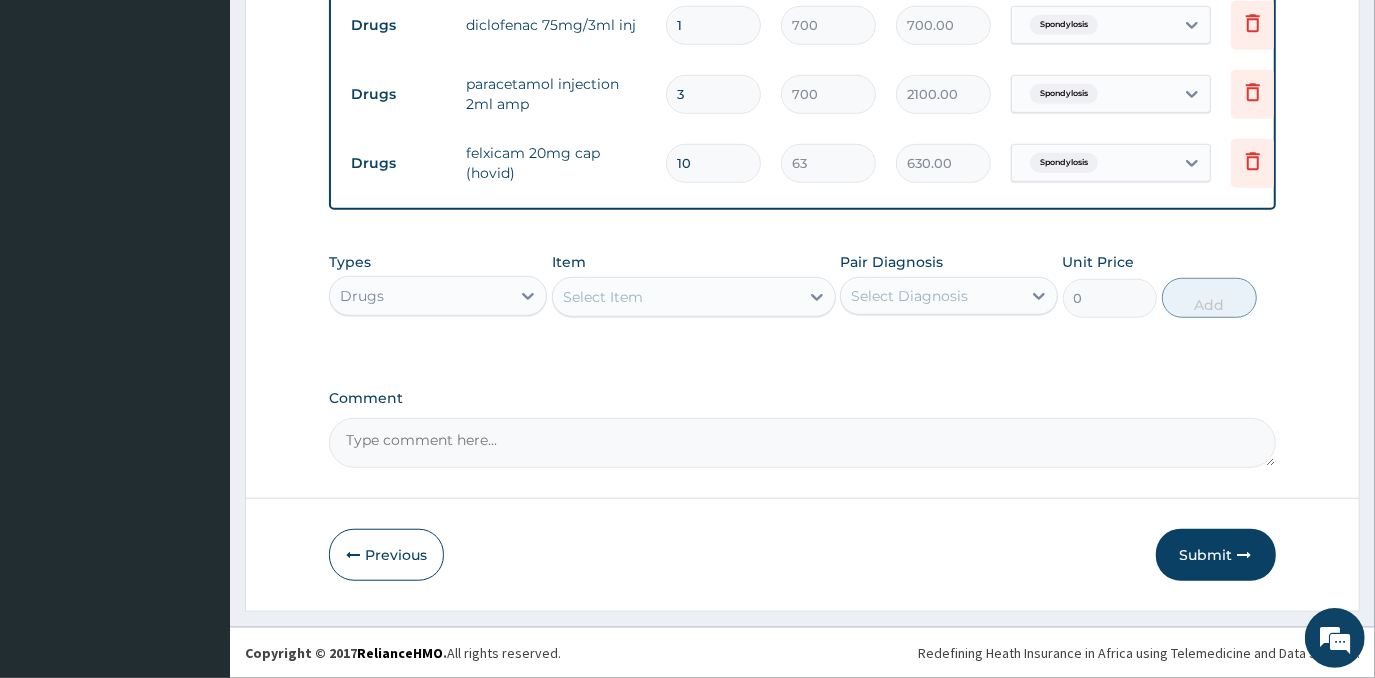 click on "Select Item" at bounding box center [676, 297] 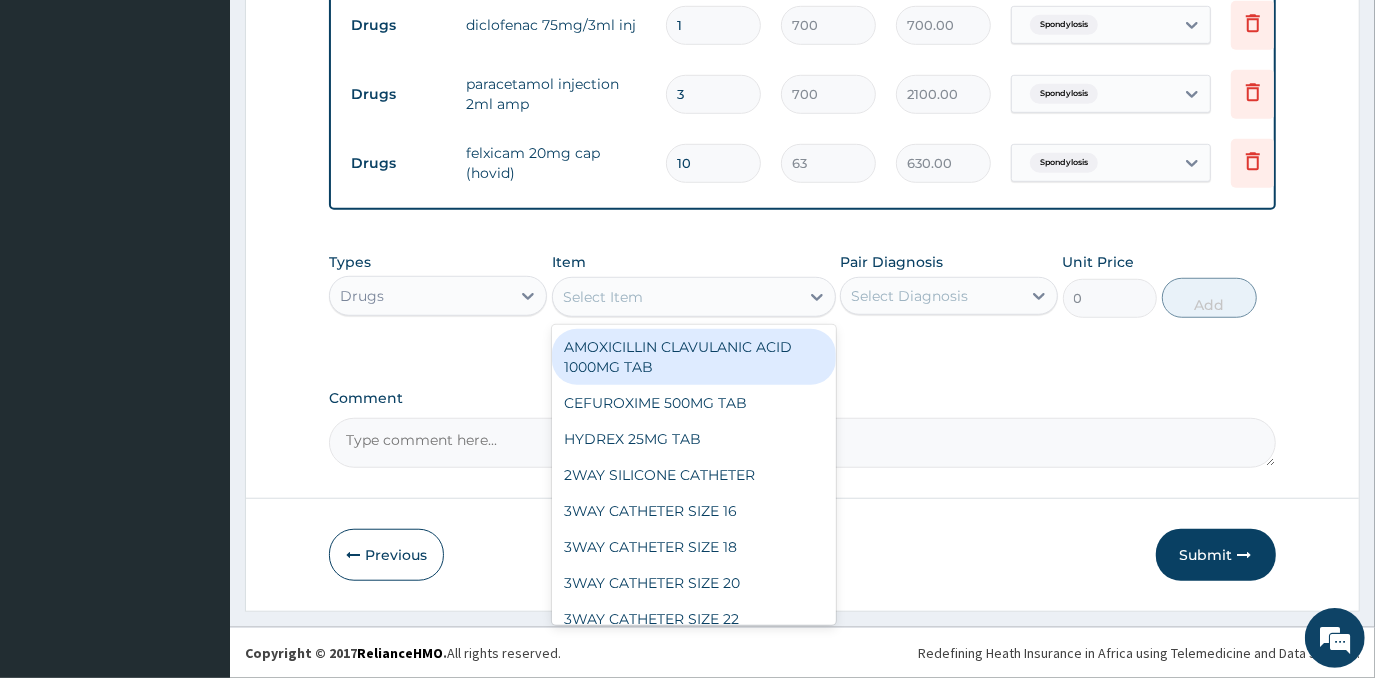 click on "Drugs" at bounding box center (420, 296) 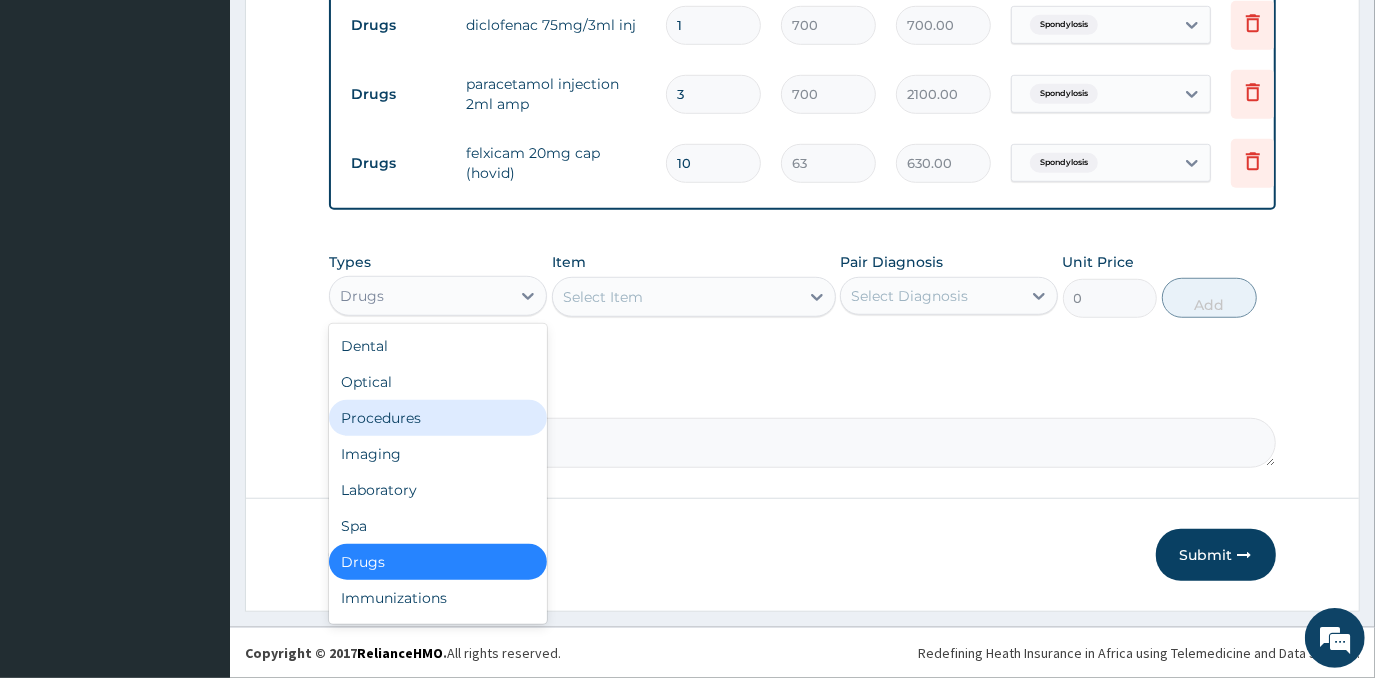 click on "Procedures" at bounding box center [438, 418] 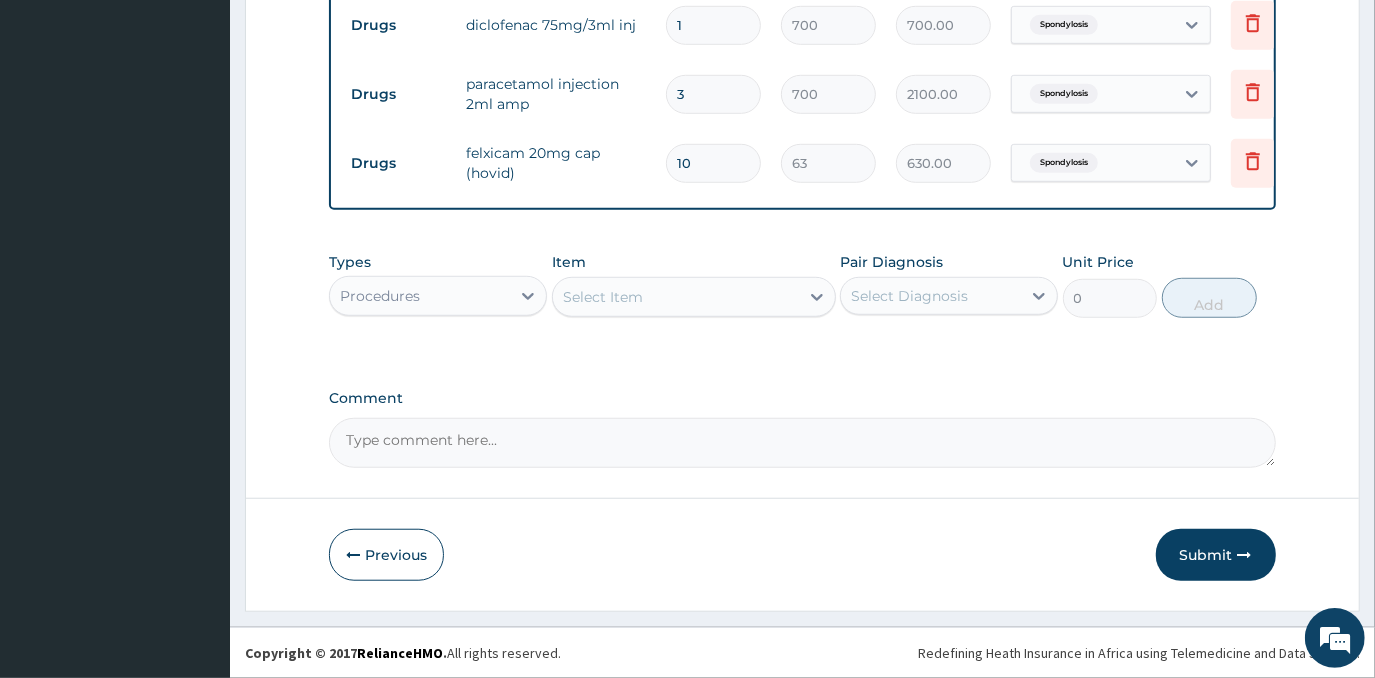 click on "Select Item" at bounding box center [676, 297] 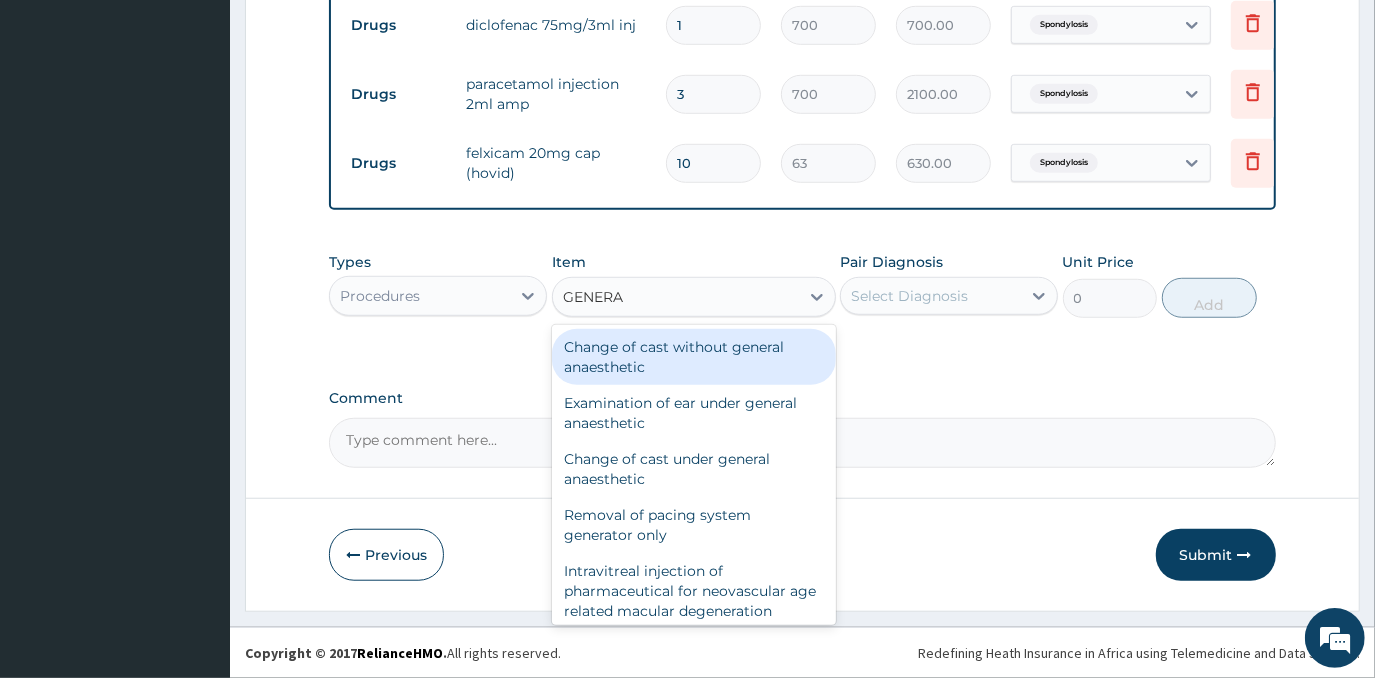 type on "GENERAL" 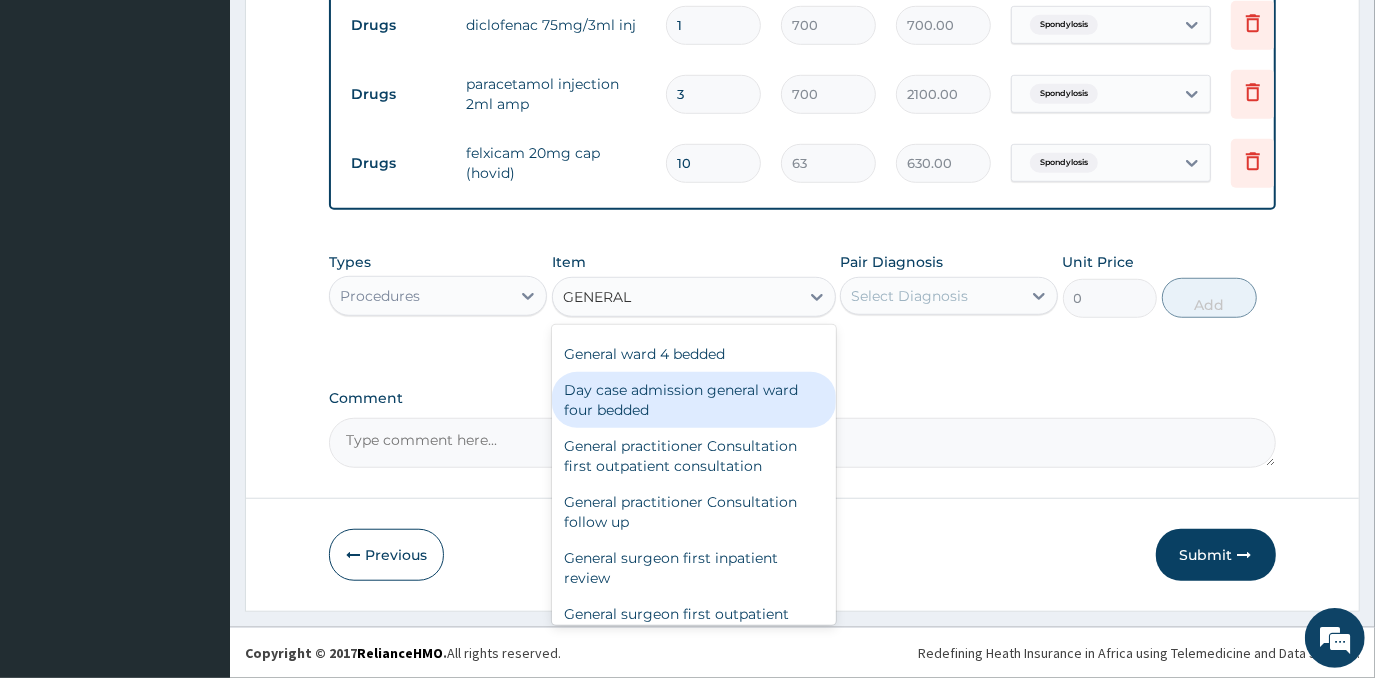 scroll, scrollTop: 181, scrollLeft: 0, axis: vertical 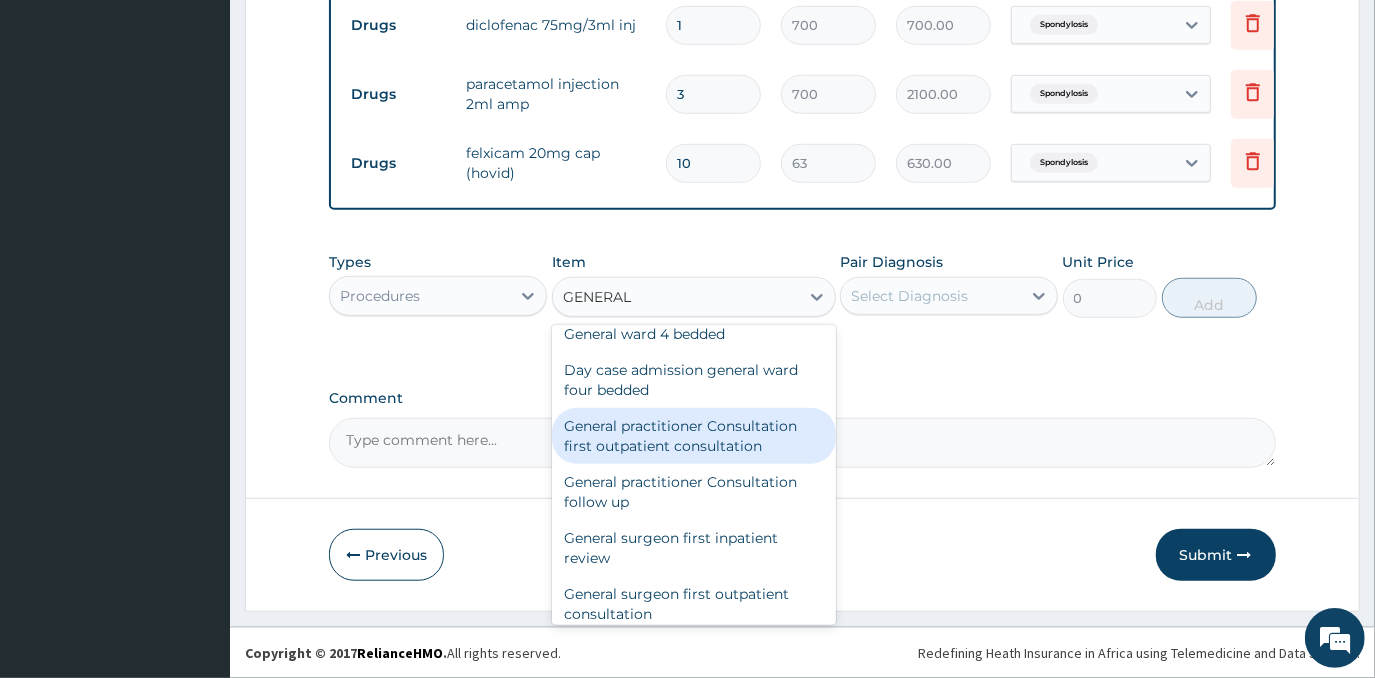 click on "General practitioner Consultation first outpatient consultation" at bounding box center (694, 436) 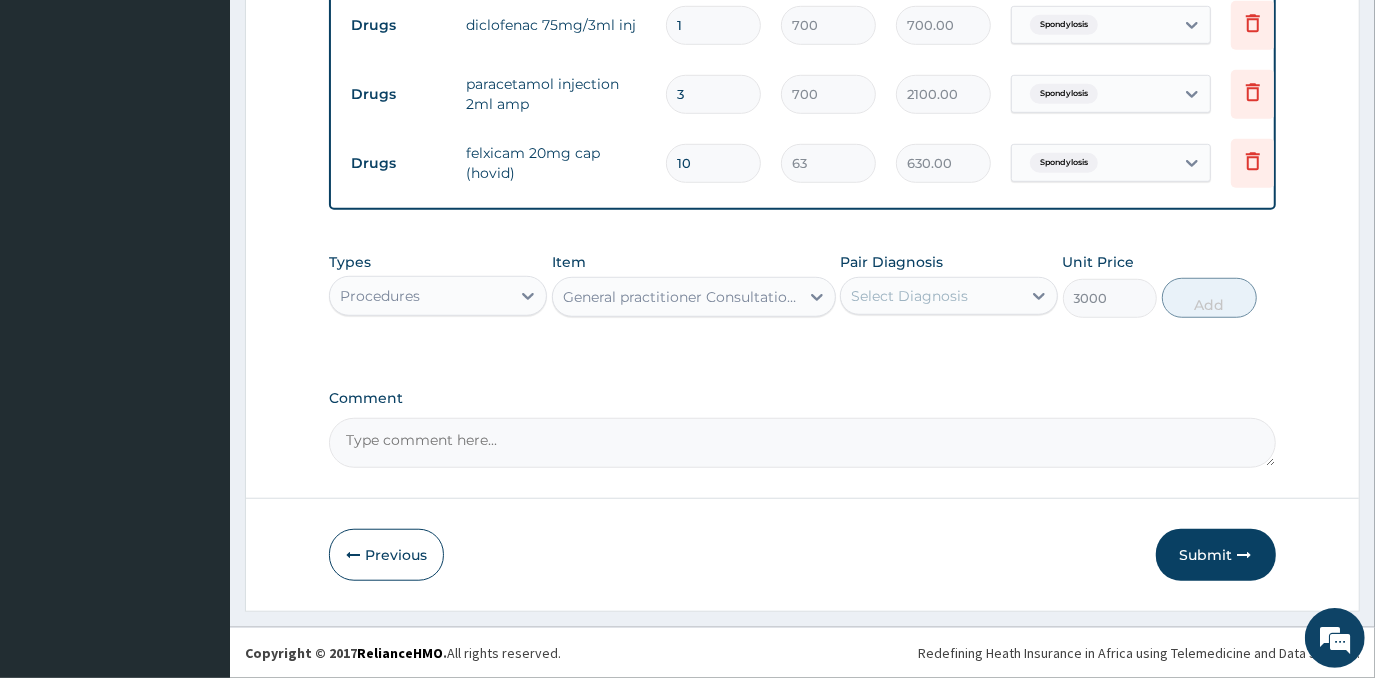 click on "Select Diagnosis" at bounding box center (931, 296) 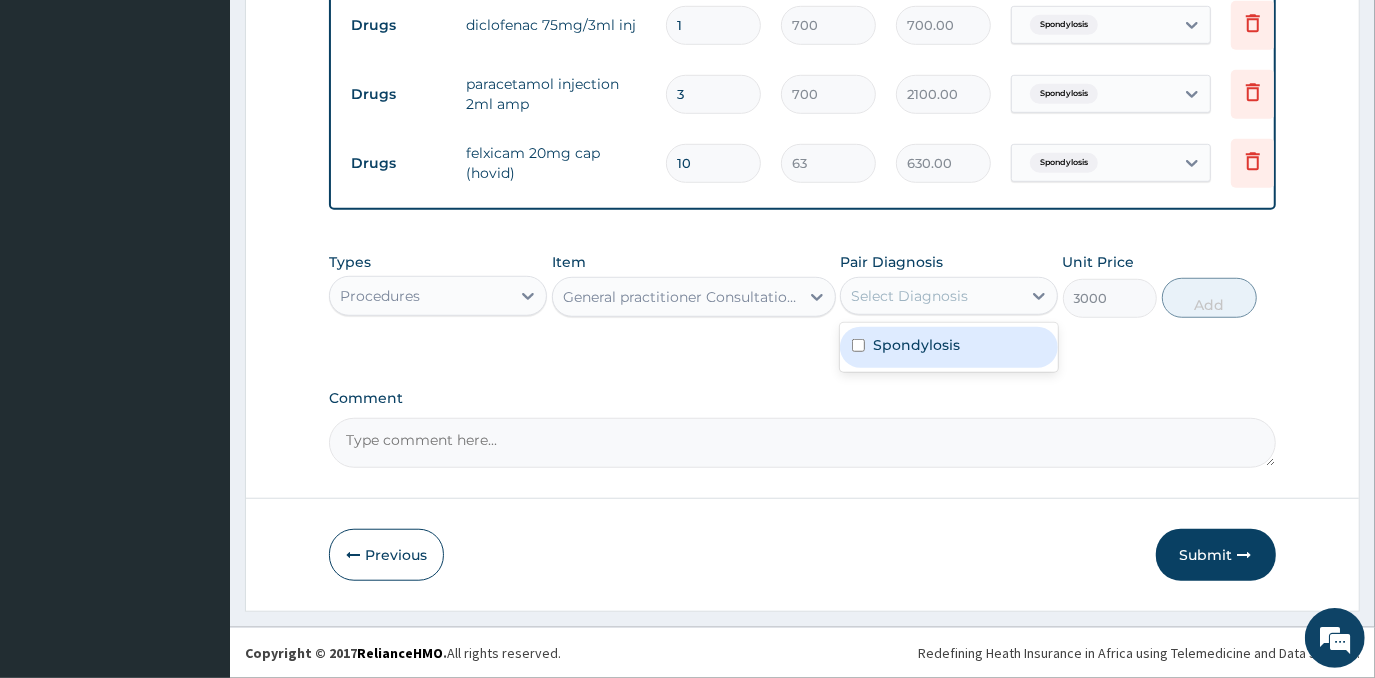 click on "Spondylosis" at bounding box center [949, 347] 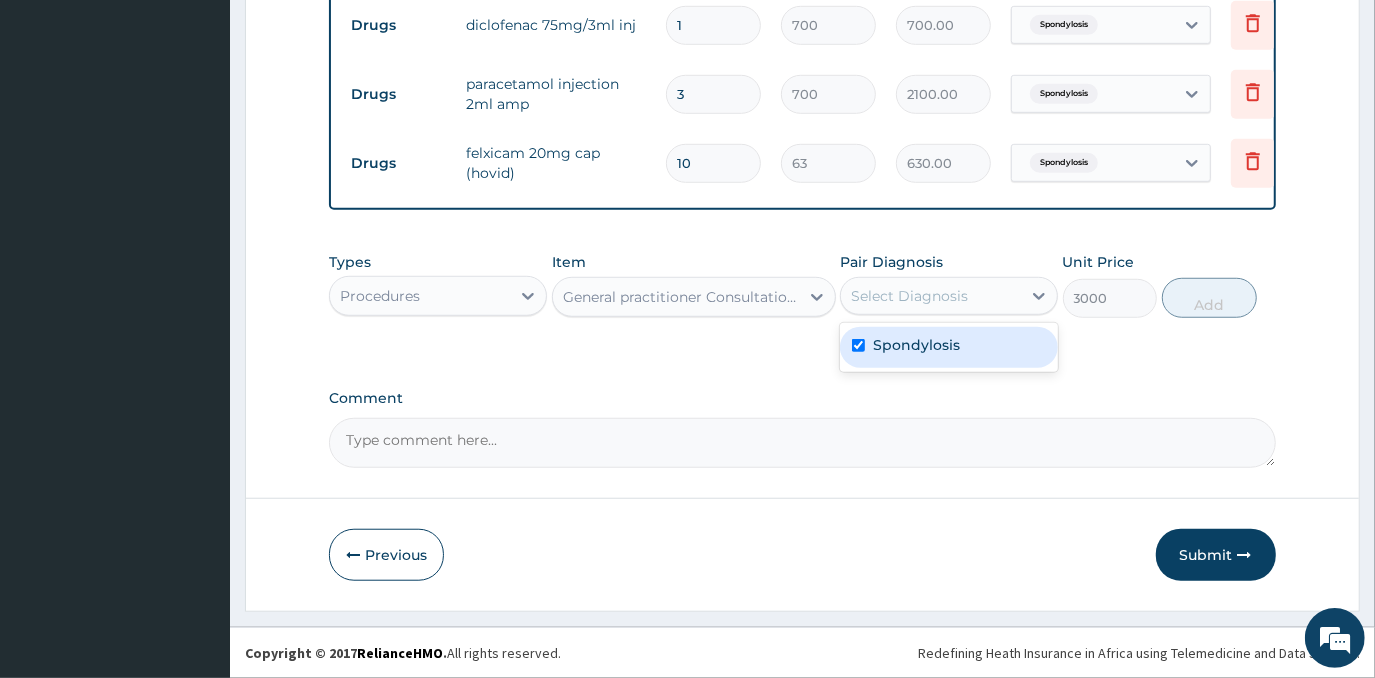 checkbox on "true" 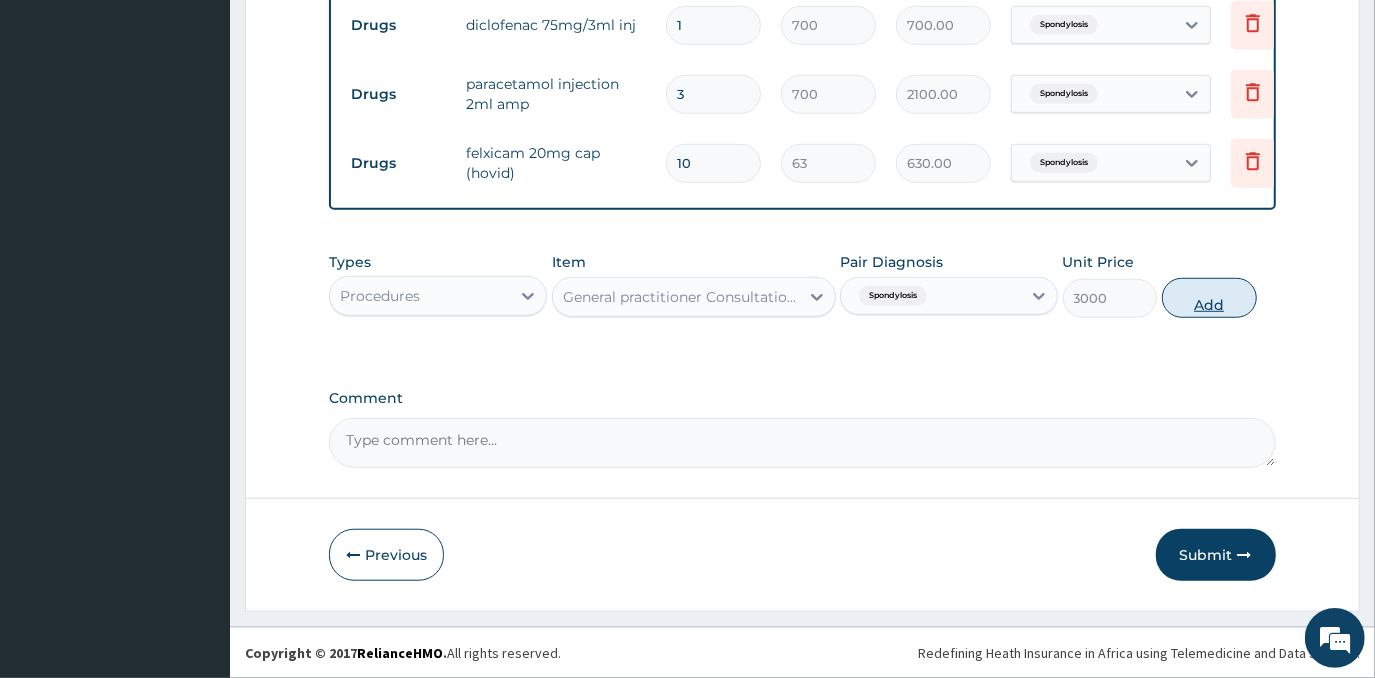 click on "Add" at bounding box center (1209, 298) 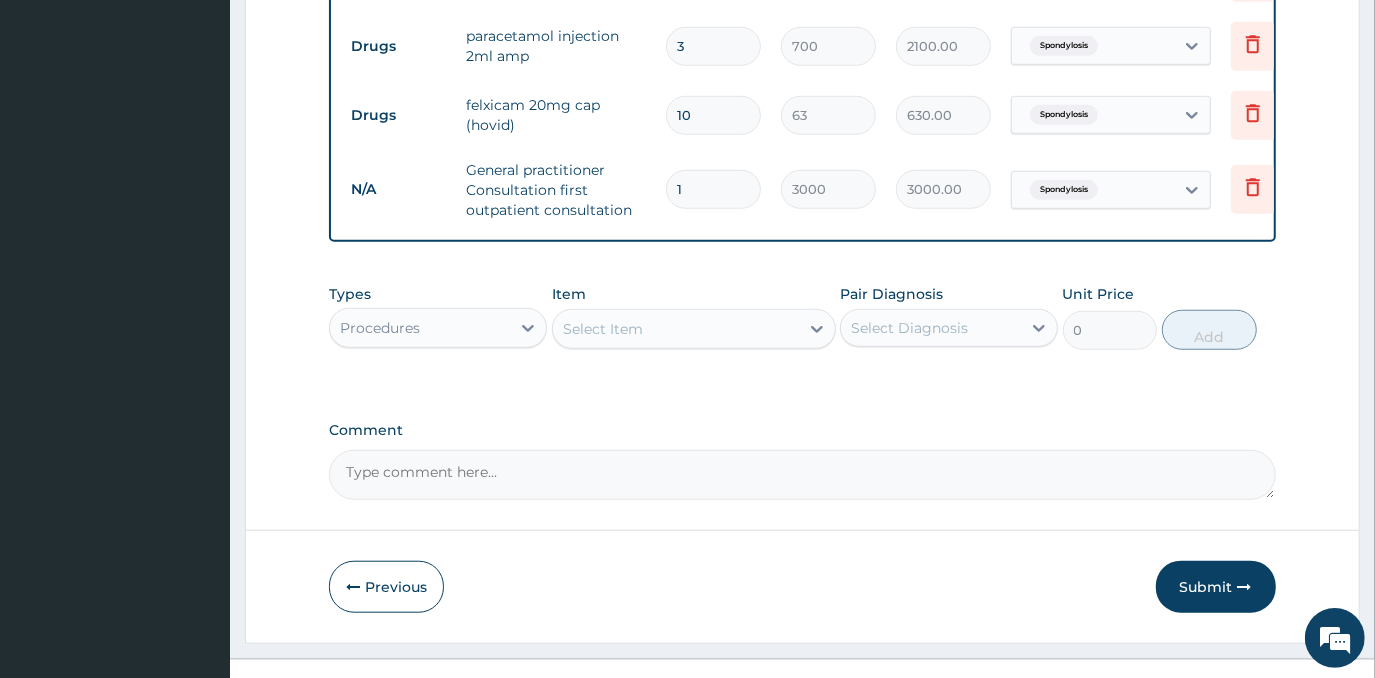 scroll, scrollTop: 966, scrollLeft: 0, axis: vertical 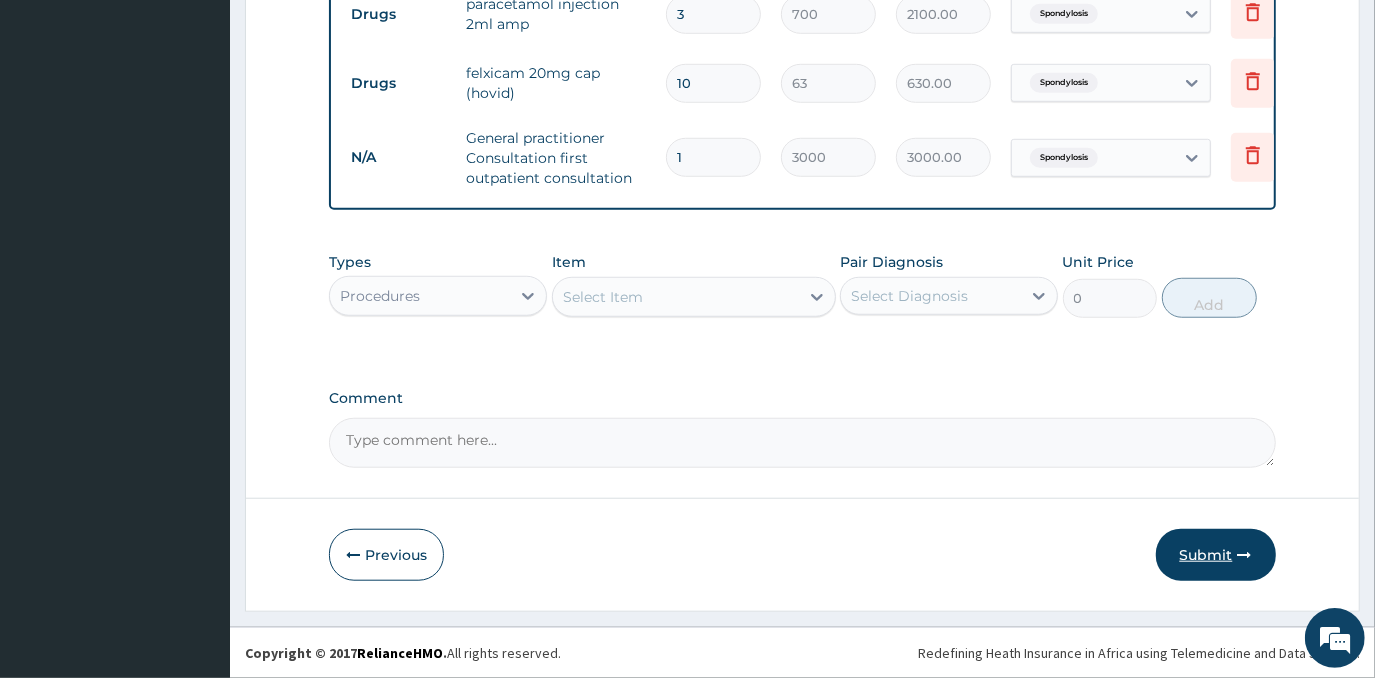 click on "Submit" at bounding box center [1216, 555] 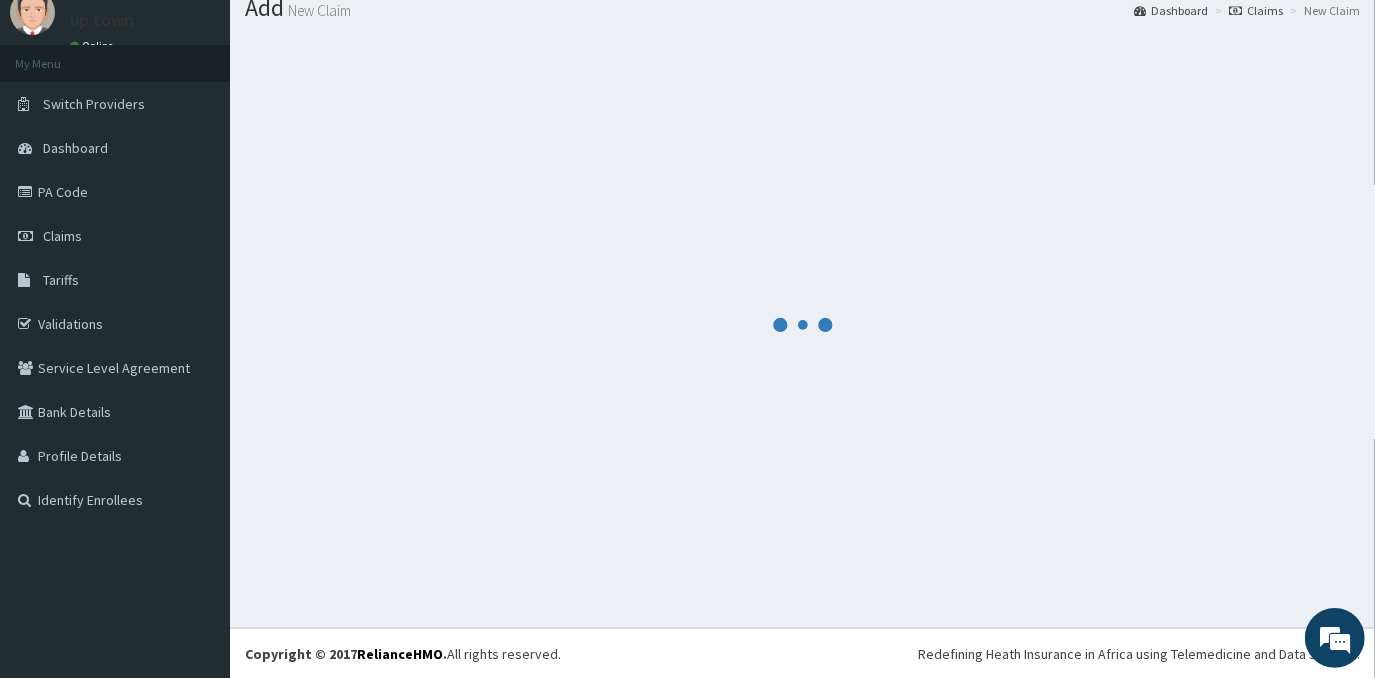 scroll, scrollTop: 966, scrollLeft: 0, axis: vertical 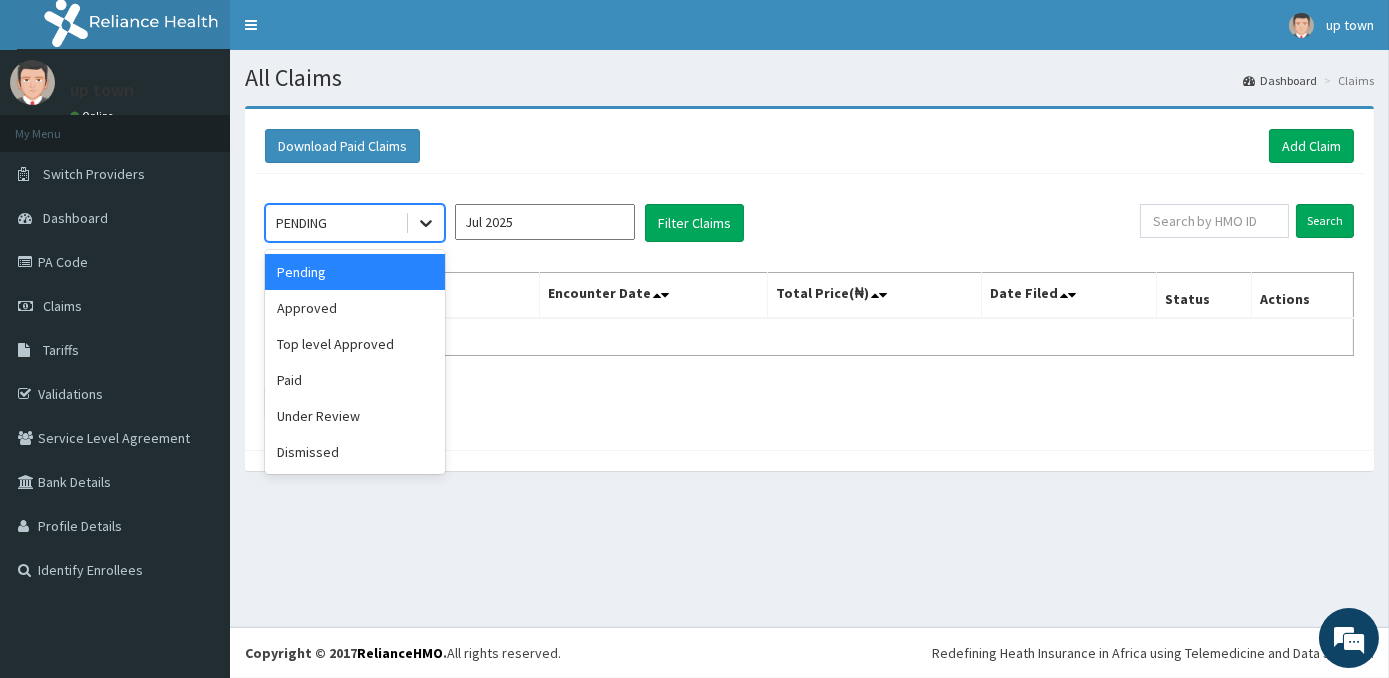 click 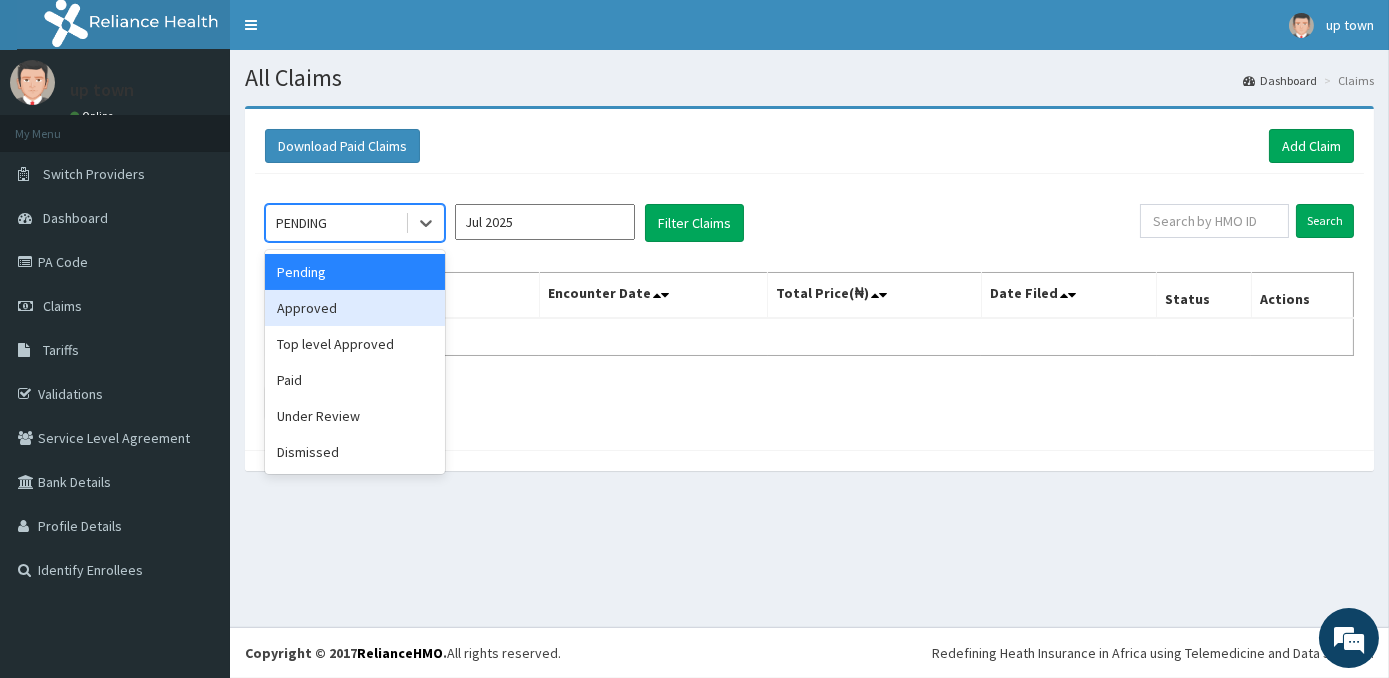 click on "Approved" at bounding box center (355, 308) 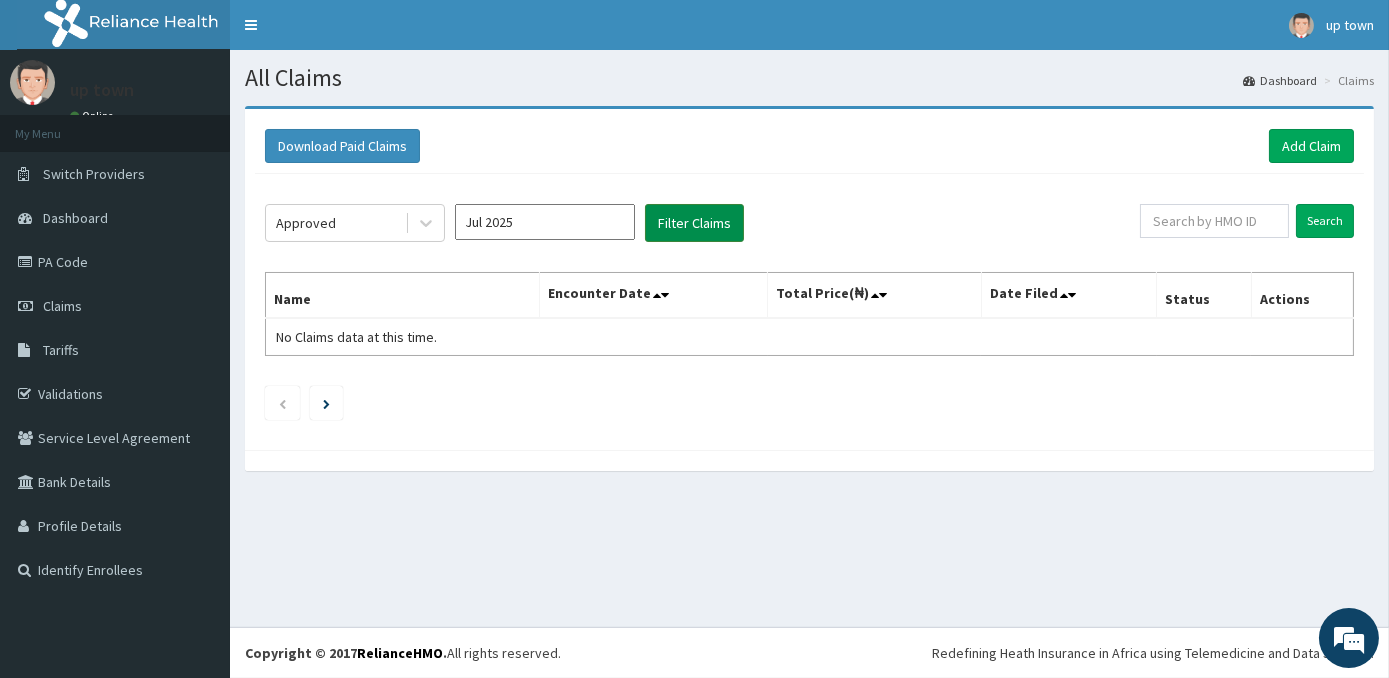 click on "Filter Claims" at bounding box center (694, 223) 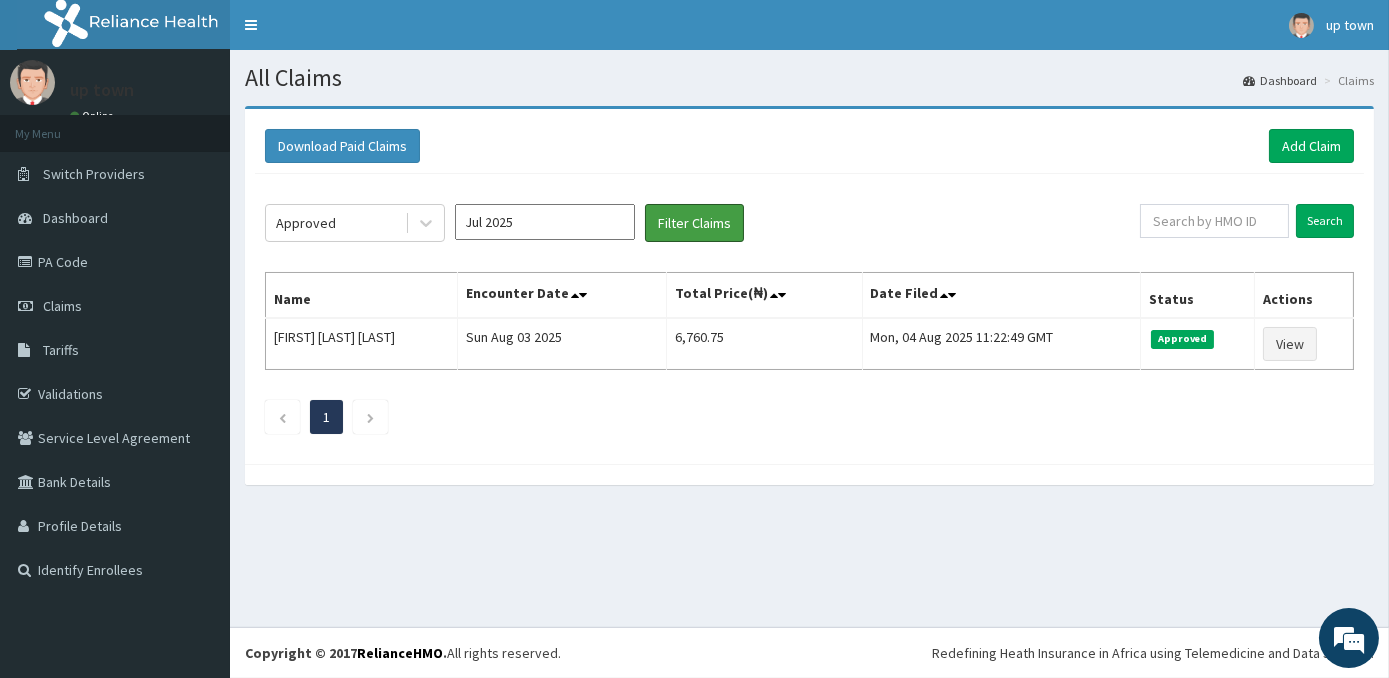 scroll, scrollTop: 0, scrollLeft: 0, axis: both 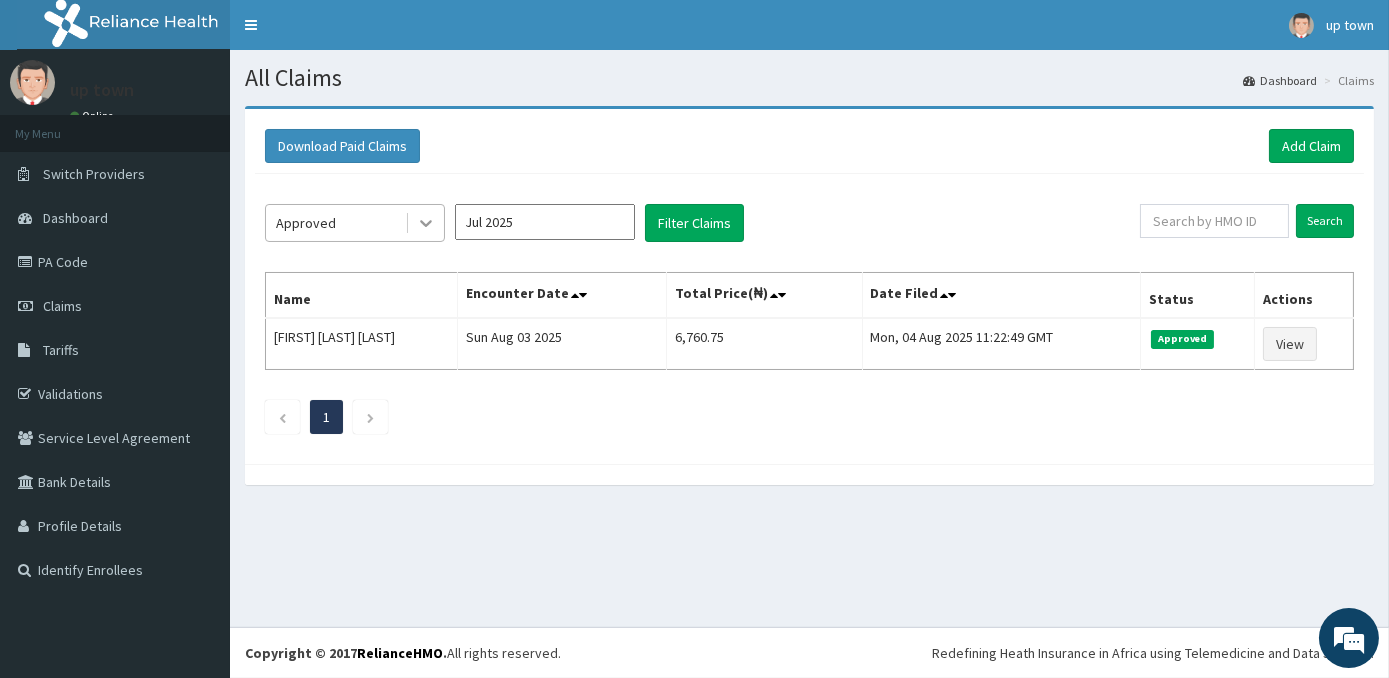 click 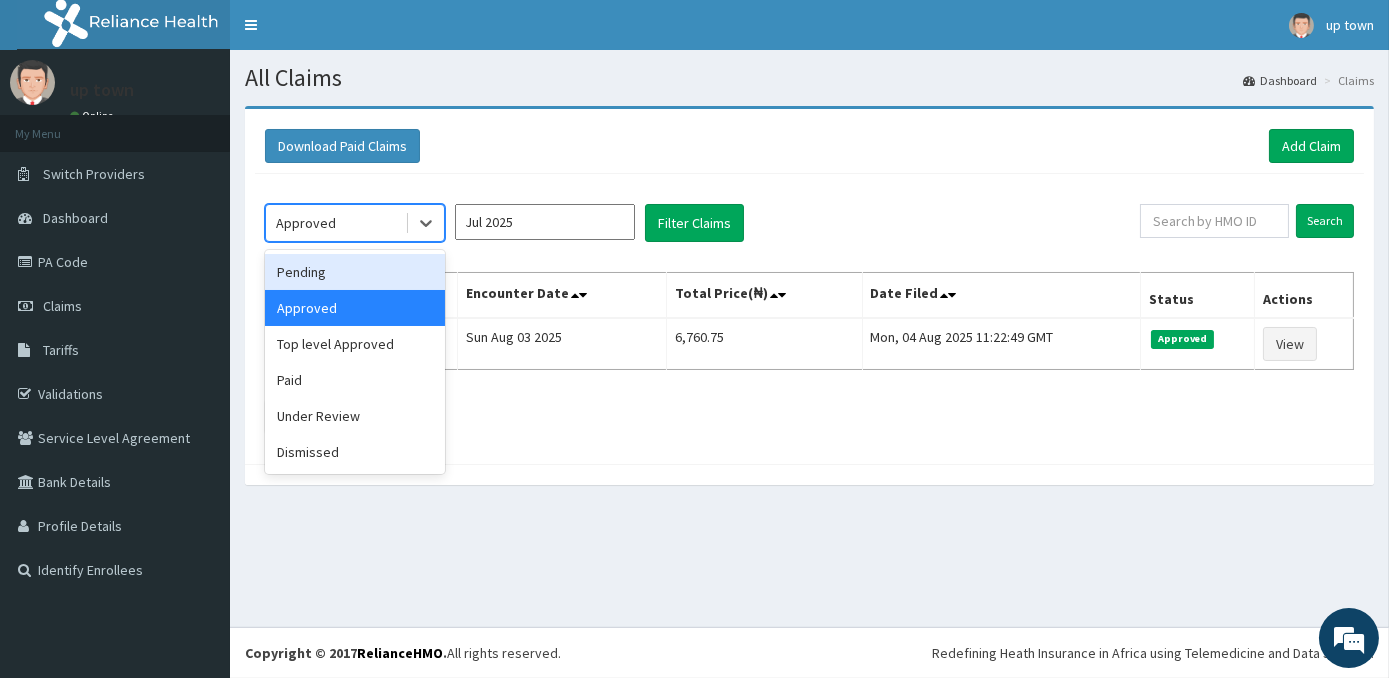 click on "Jul 2025" at bounding box center (545, 222) 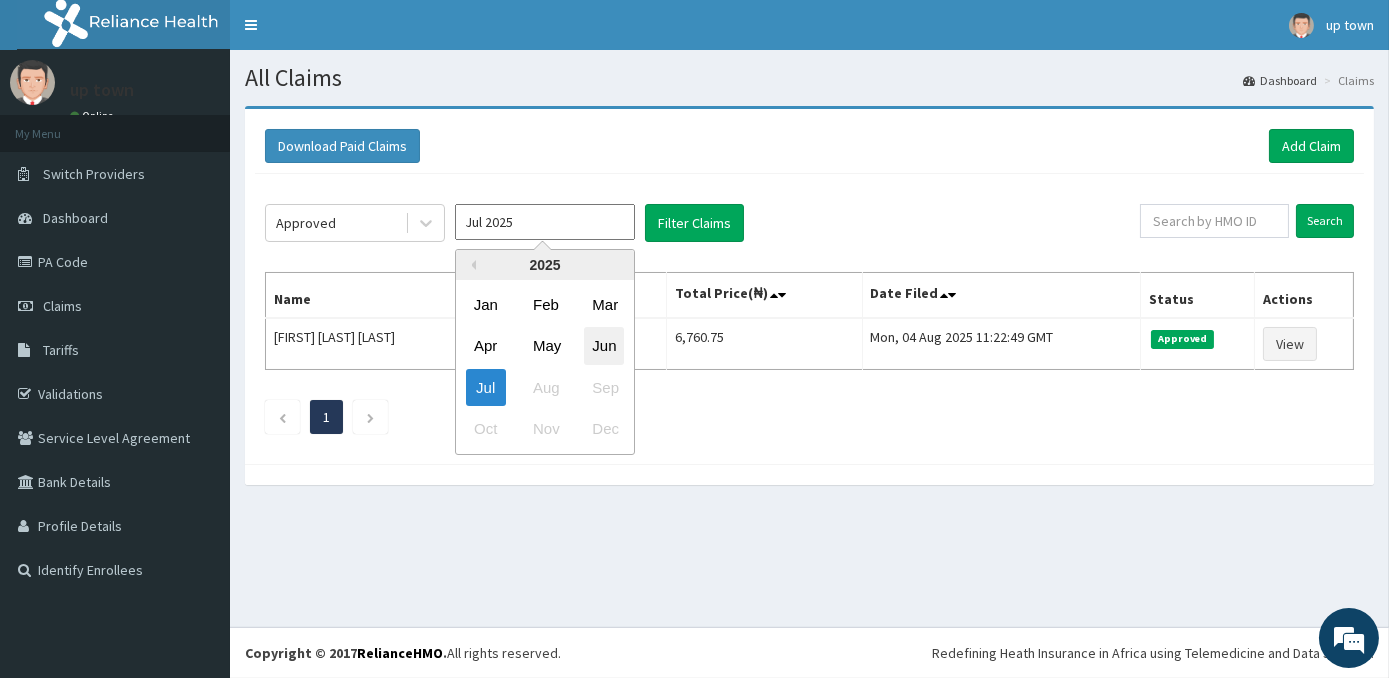 click on "Jun" at bounding box center [604, 346] 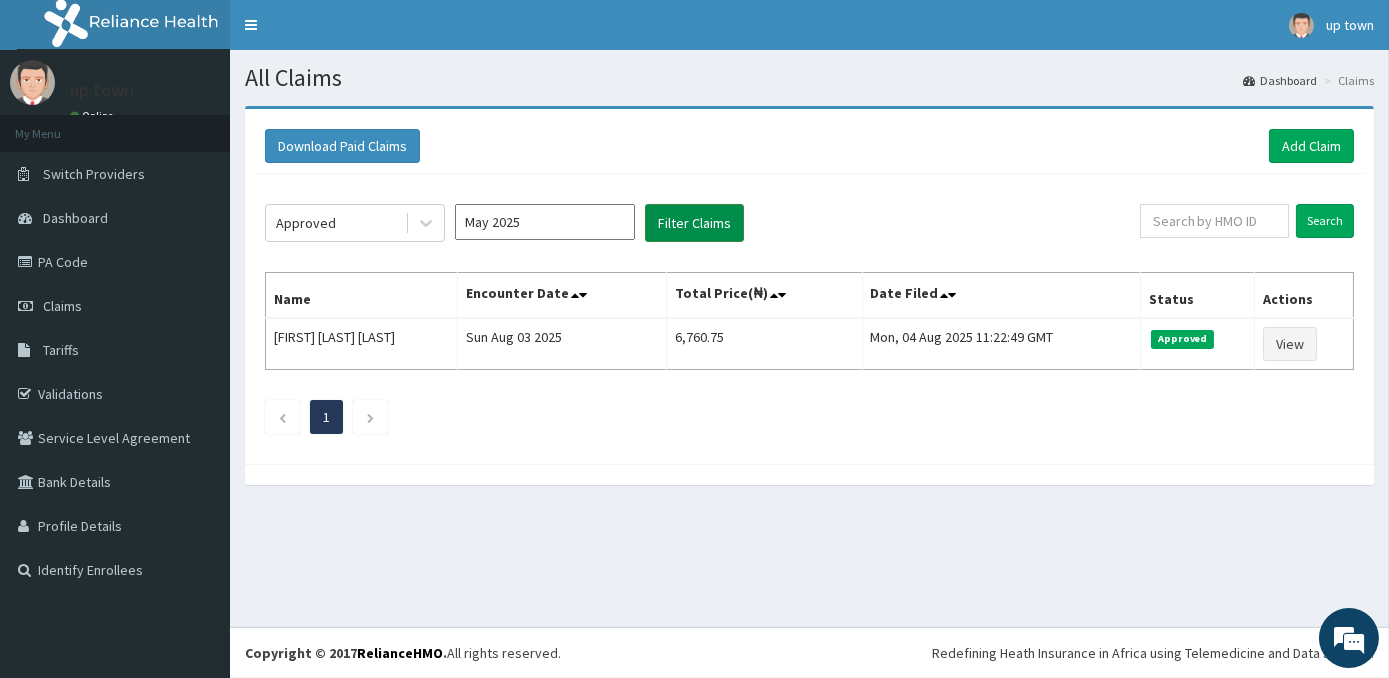 click on "Filter Claims" at bounding box center [694, 223] 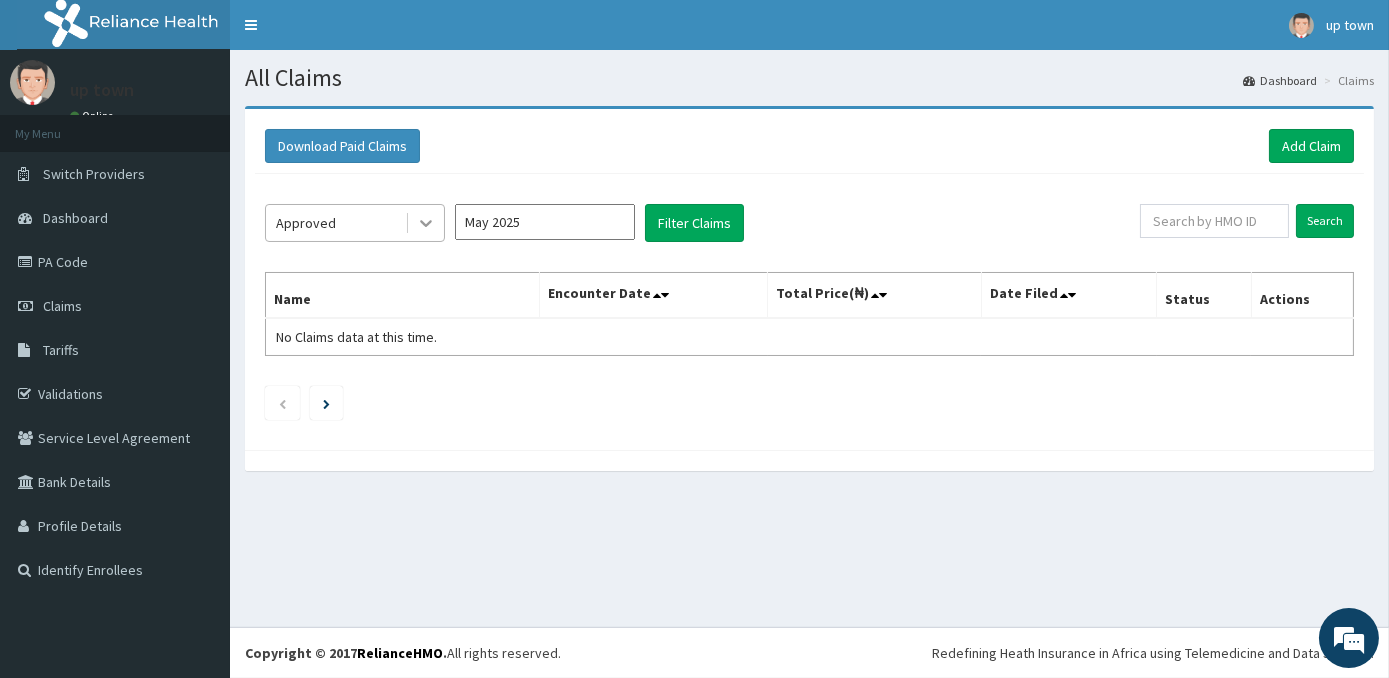 click 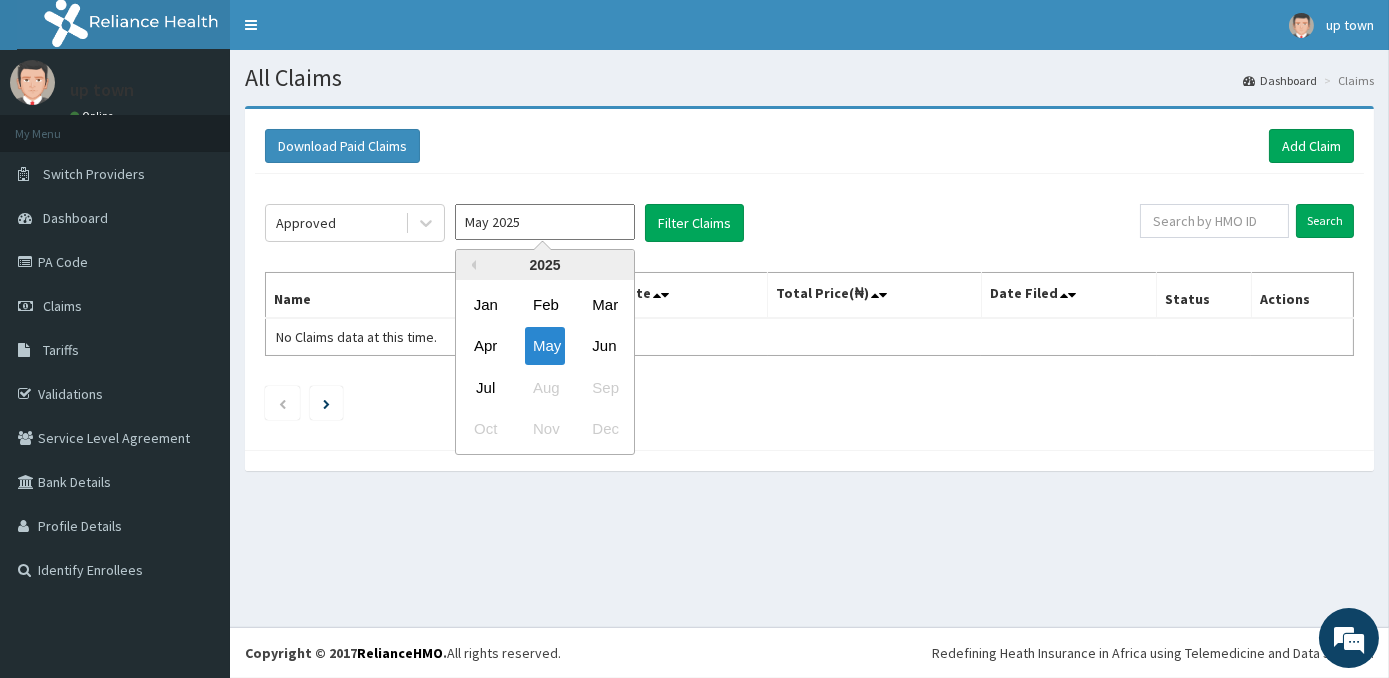 click on "May 2025" at bounding box center [545, 222] 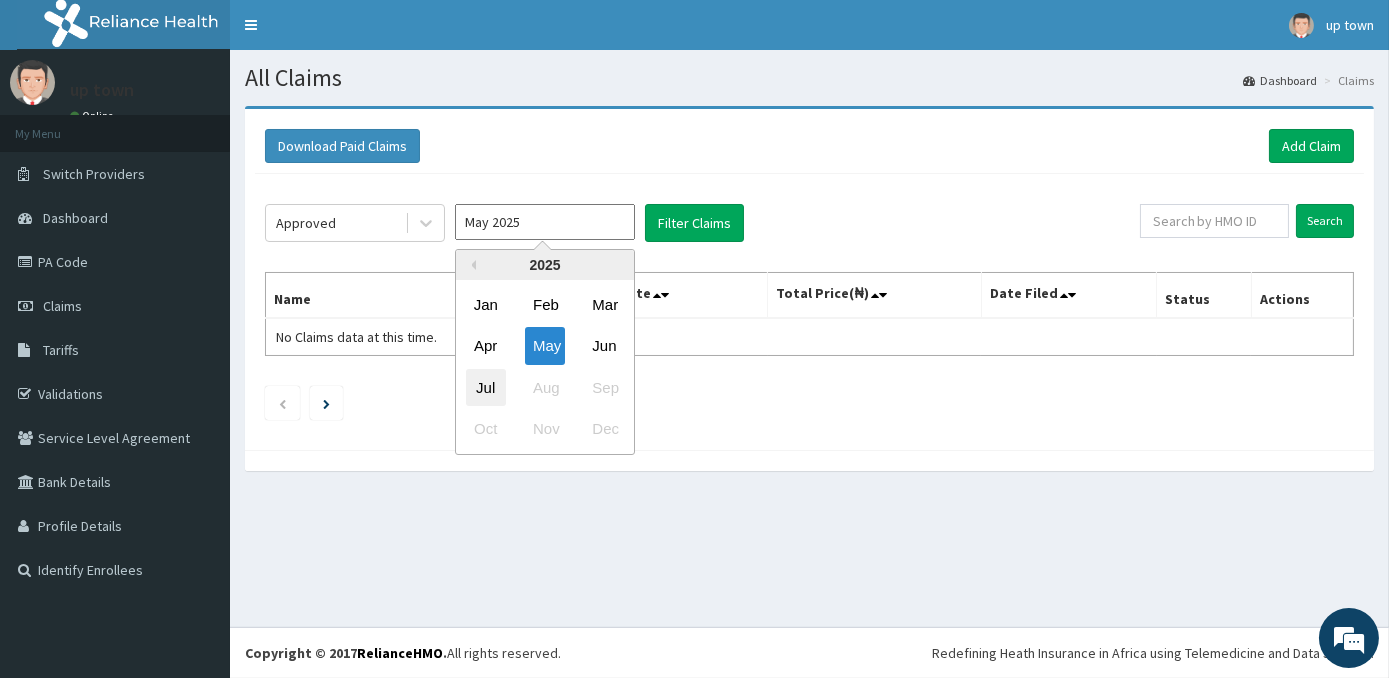 click on "Jul" at bounding box center [486, 387] 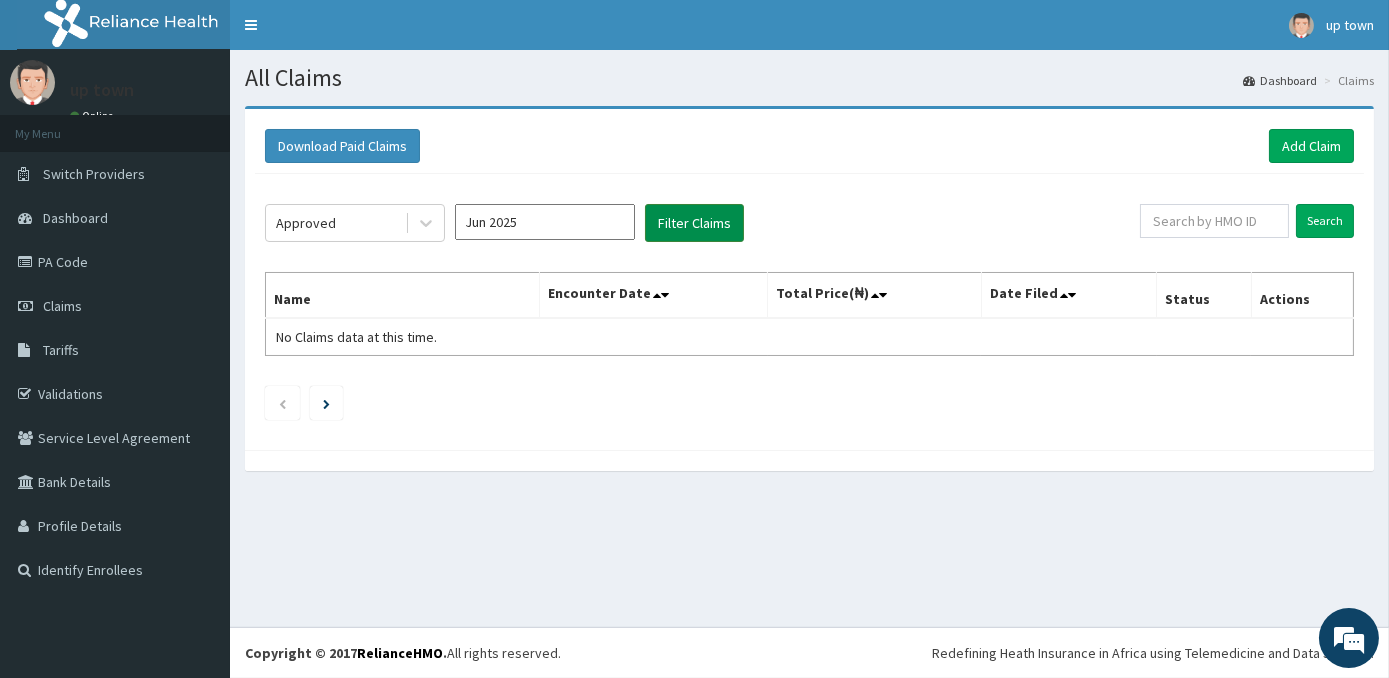 click on "Filter Claims" at bounding box center [694, 223] 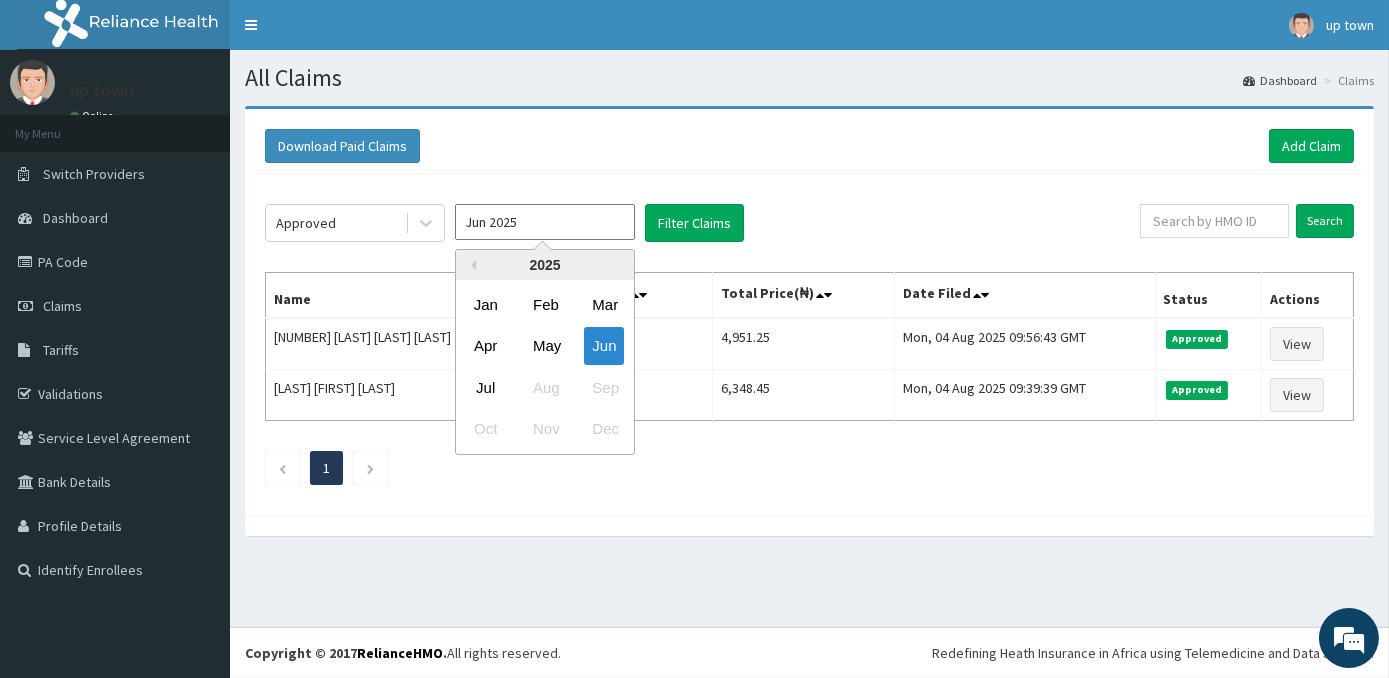 click on "Jun 2025" at bounding box center (545, 222) 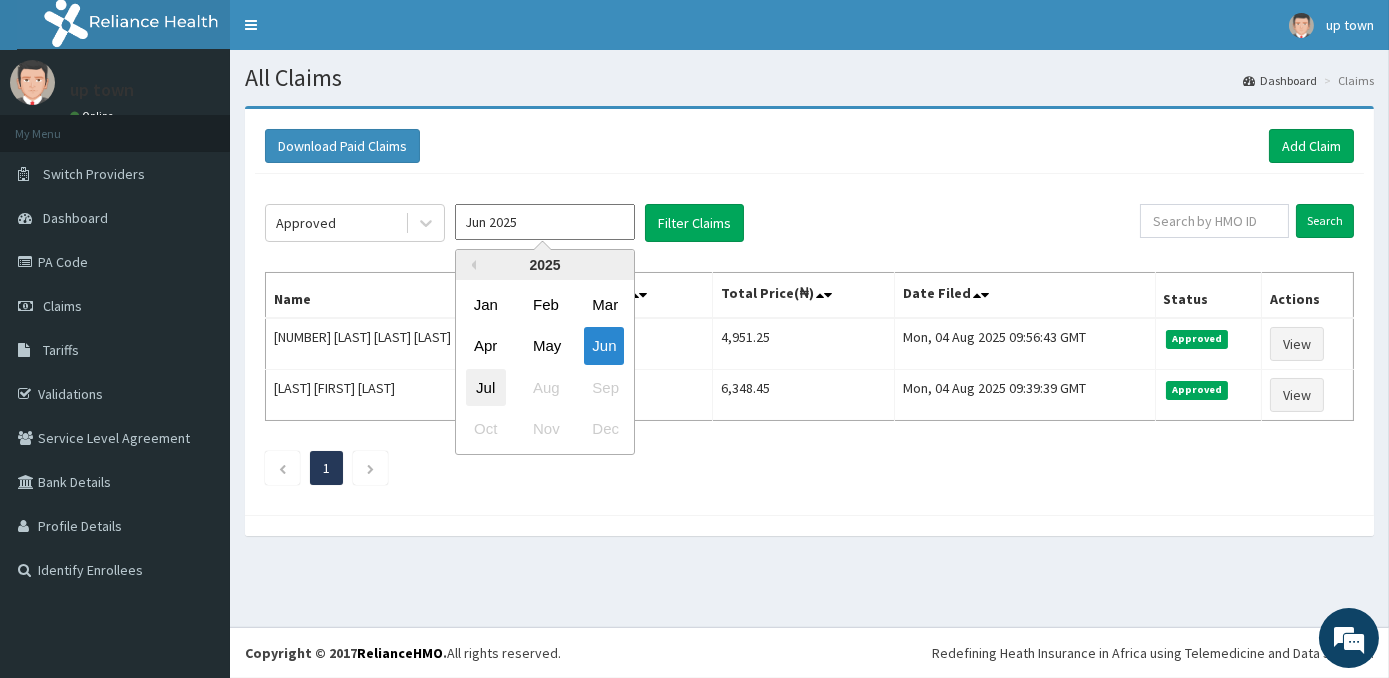 click on "Jul" at bounding box center [486, 387] 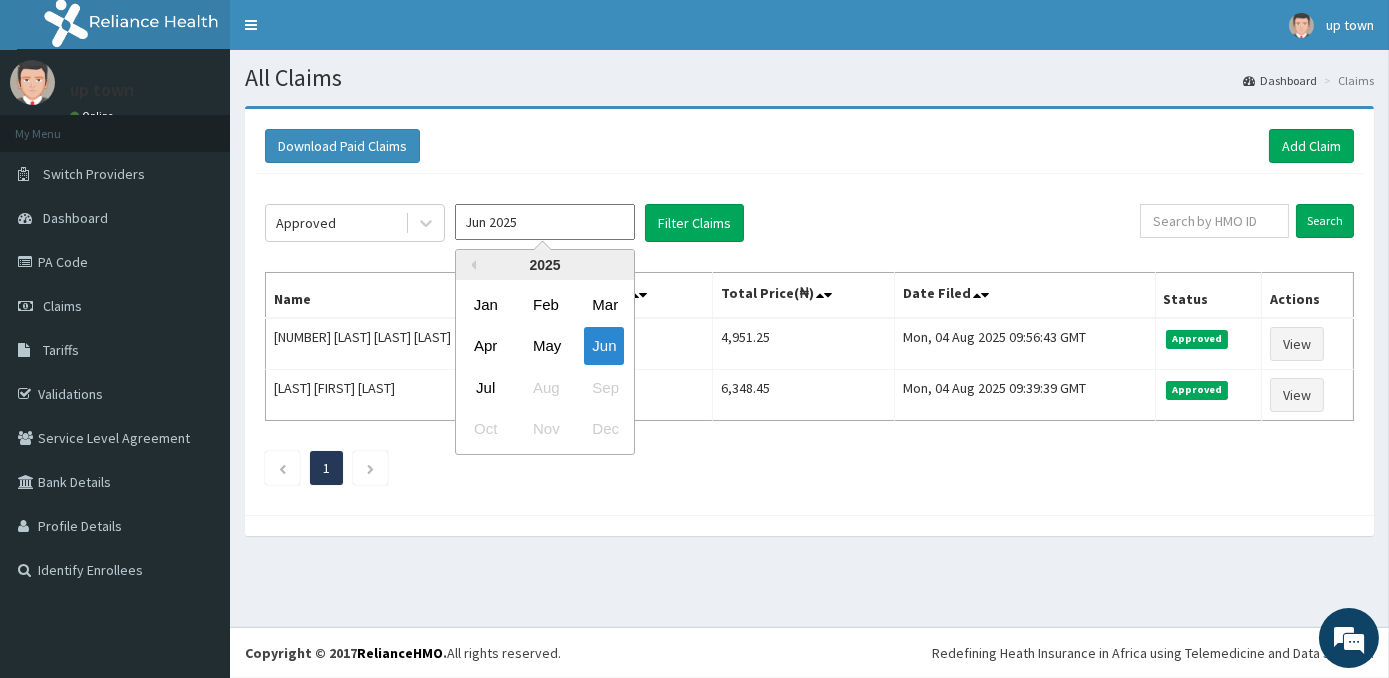 drag, startPoint x: 594, startPoint y: 226, endPoint x: 520, endPoint y: 294, distance: 100.49876 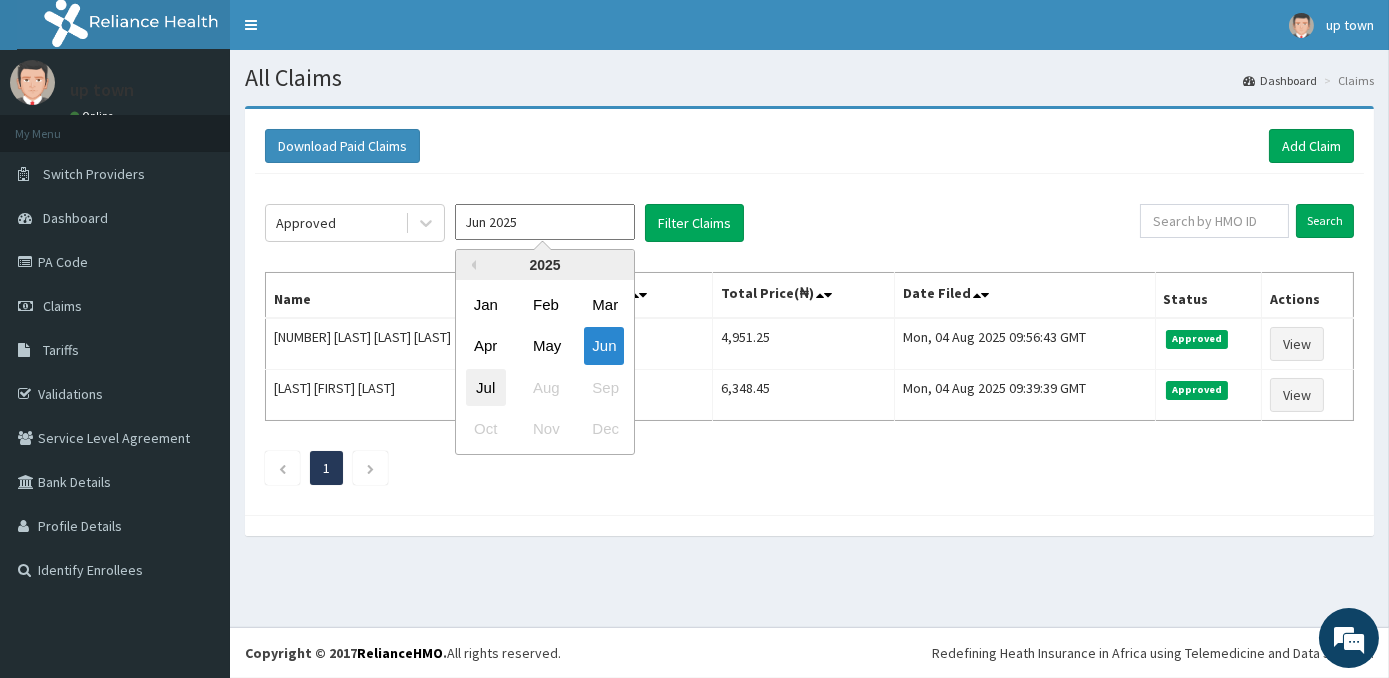 click on "Jul" at bounding box center (486, 387) 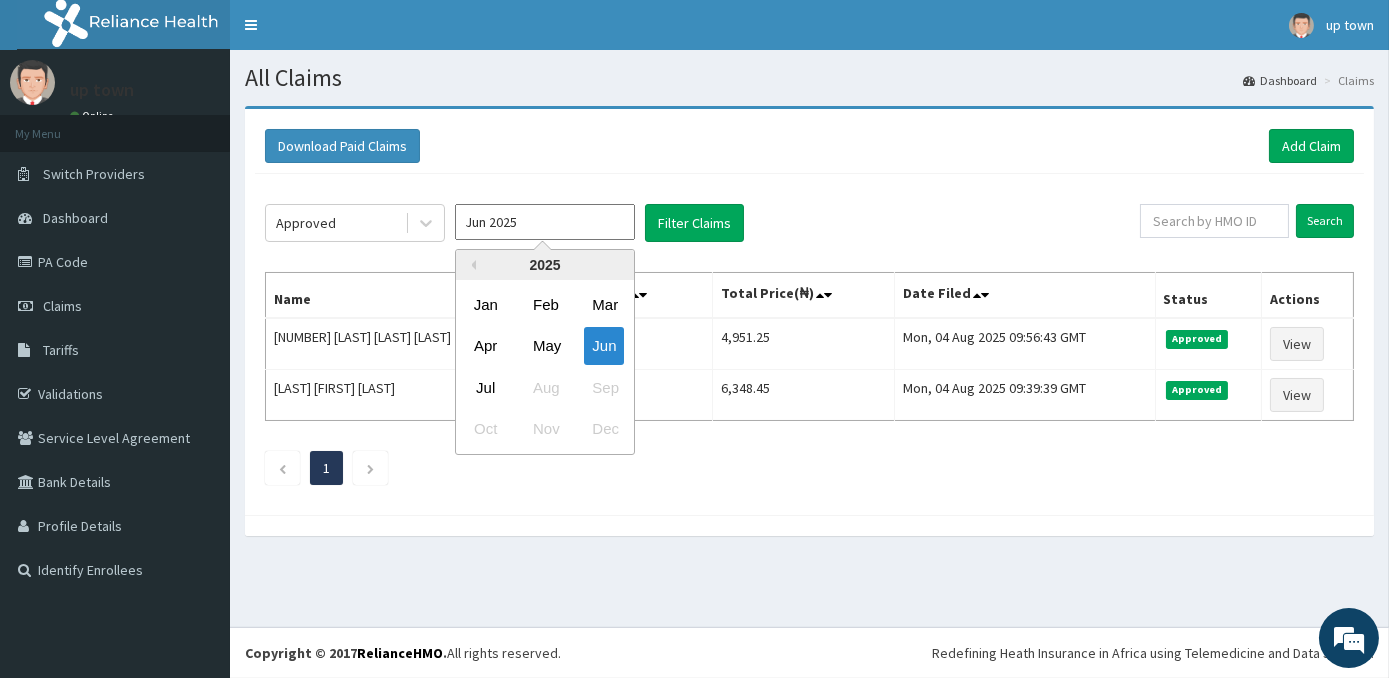 click on "Jun 2025" at bounding box center [545, 222] 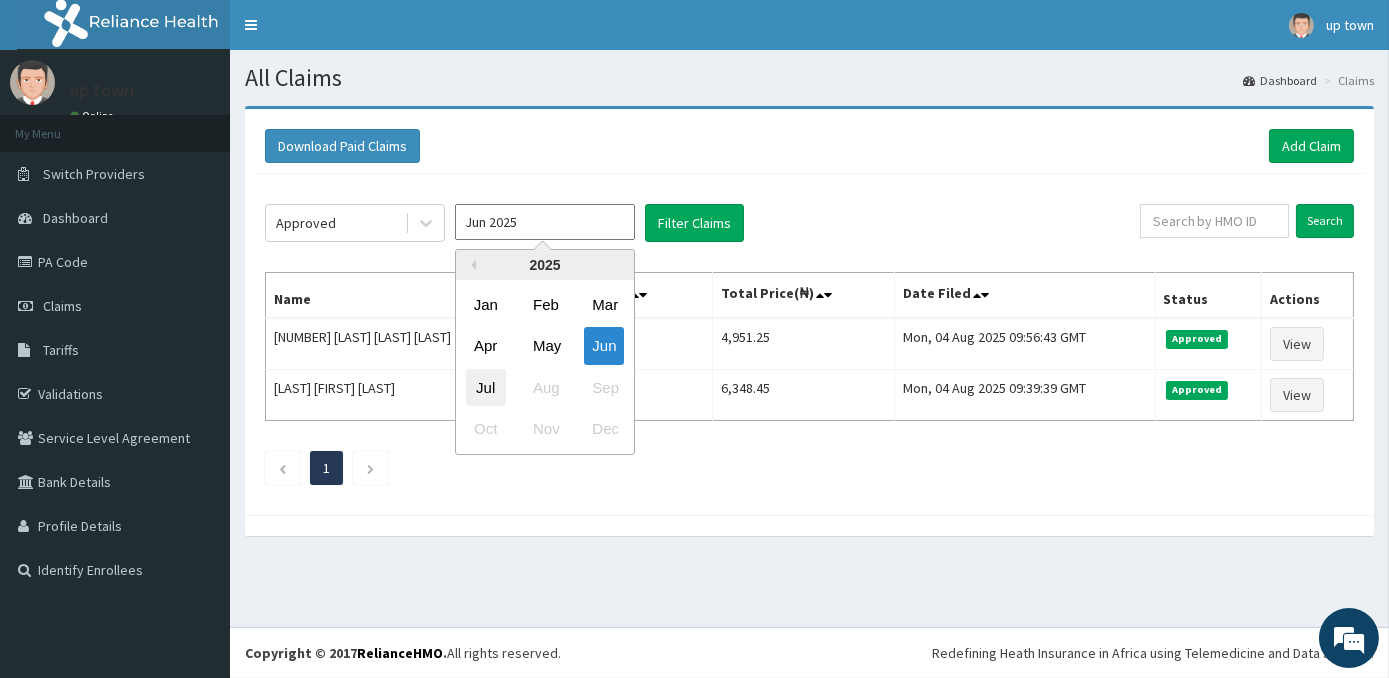 click on "Jul" at bounding box center (486, 387) 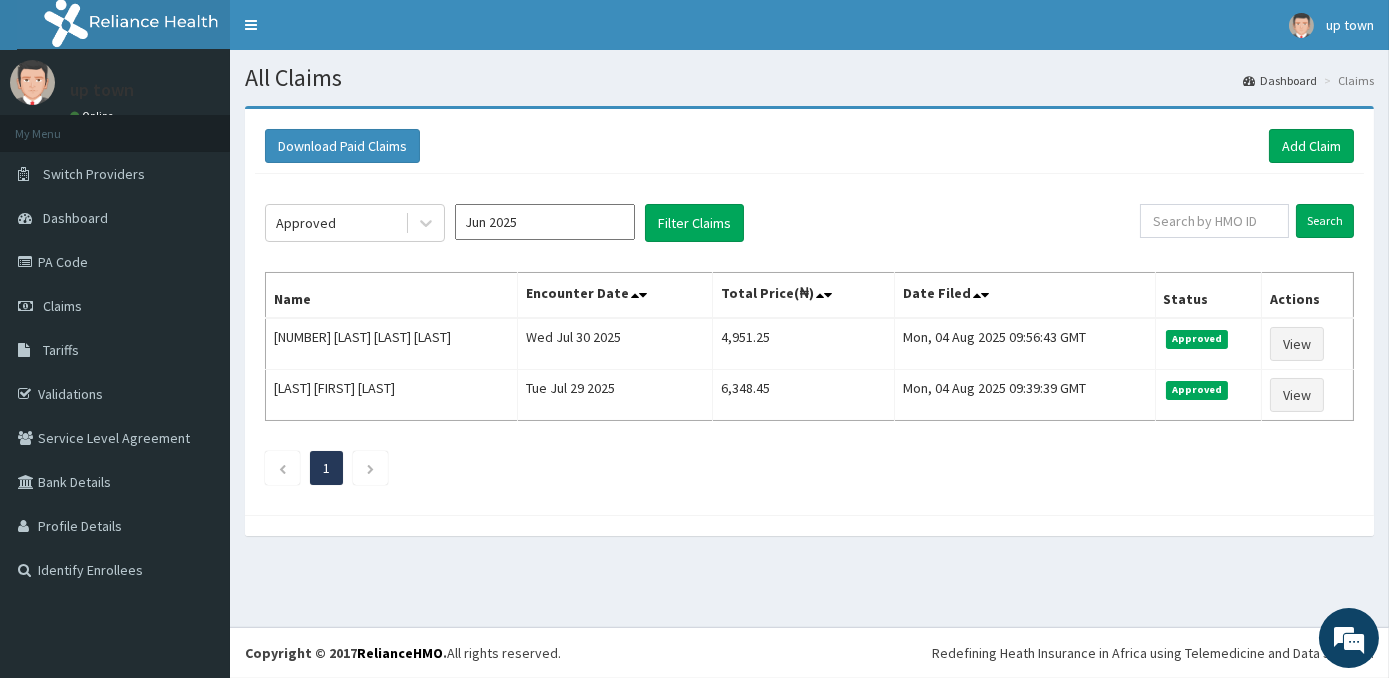 click on "Onyeabor Godwin (QAO/10545/A)" at bounding box center (392, 395) 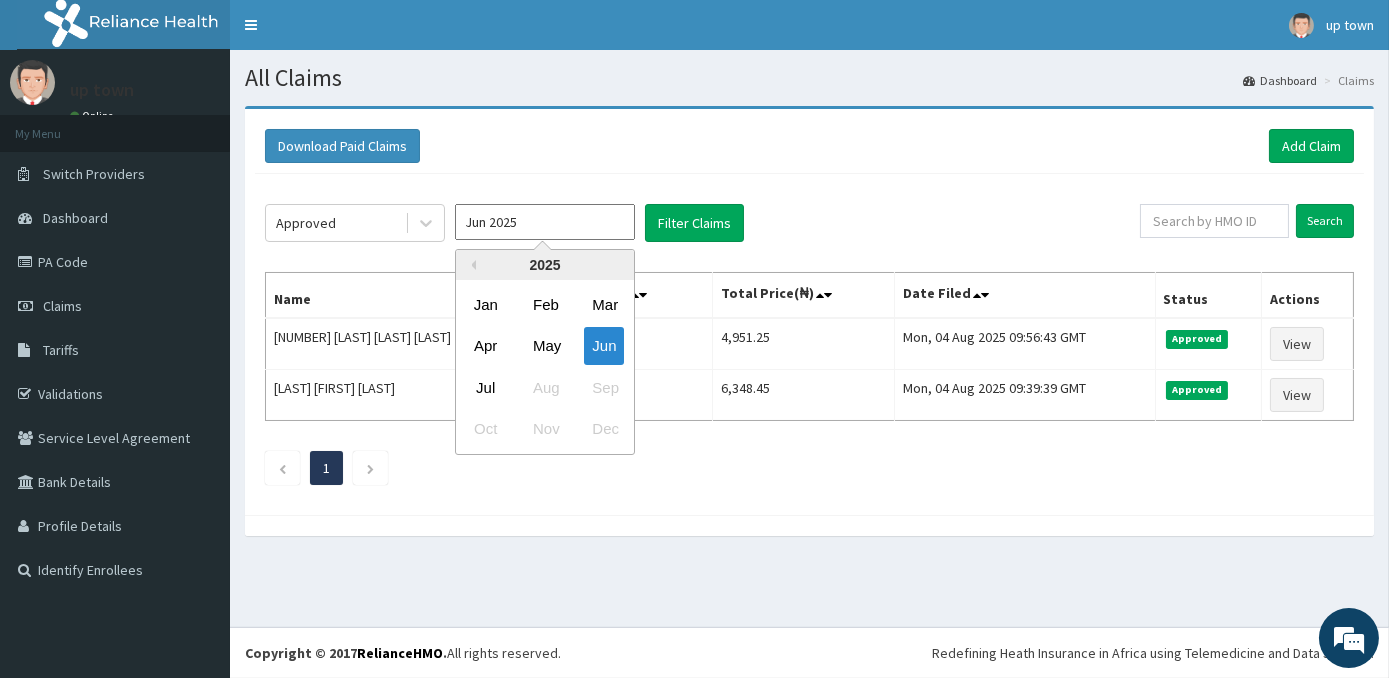 click on "Jun 2025" at bounding box center (545, 222) 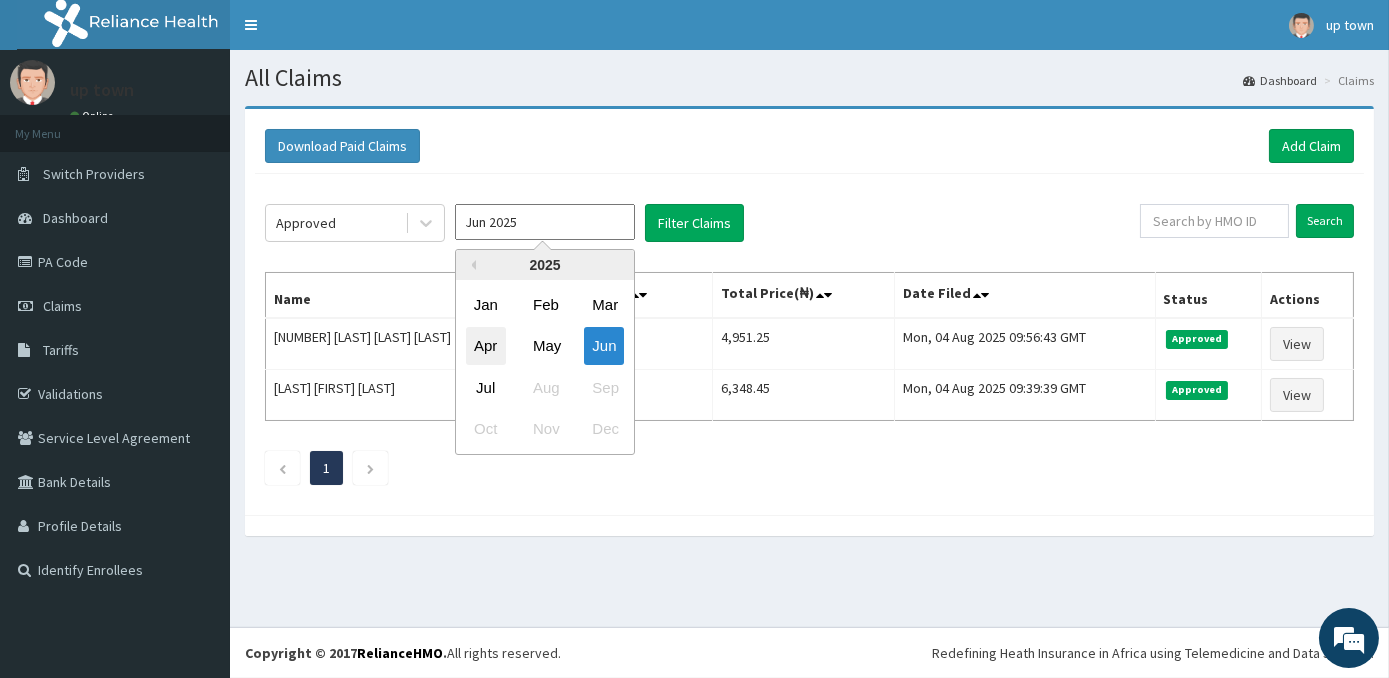 click on "Apr" at bounding box center [486, 346] 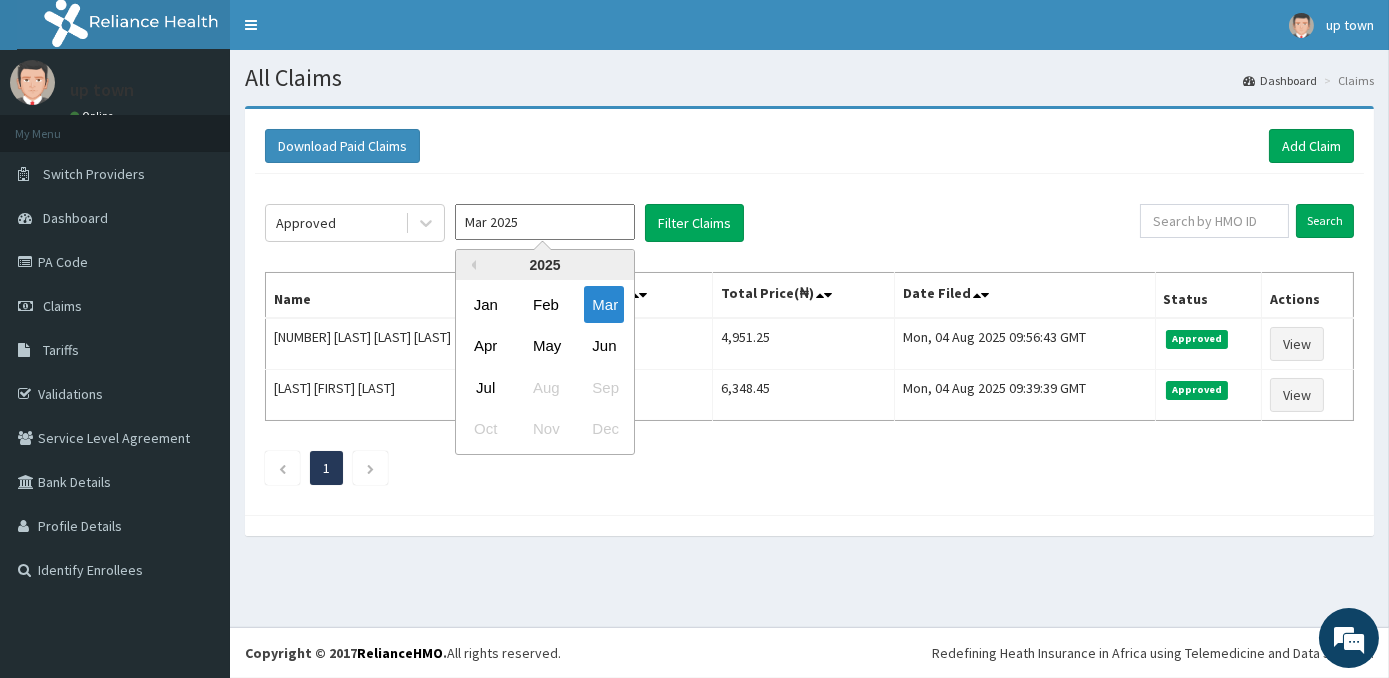 drag, startPoint x: 592, startPoint y: 225, endPoint x: 551, endPoint y: 282, distance: 70.21396 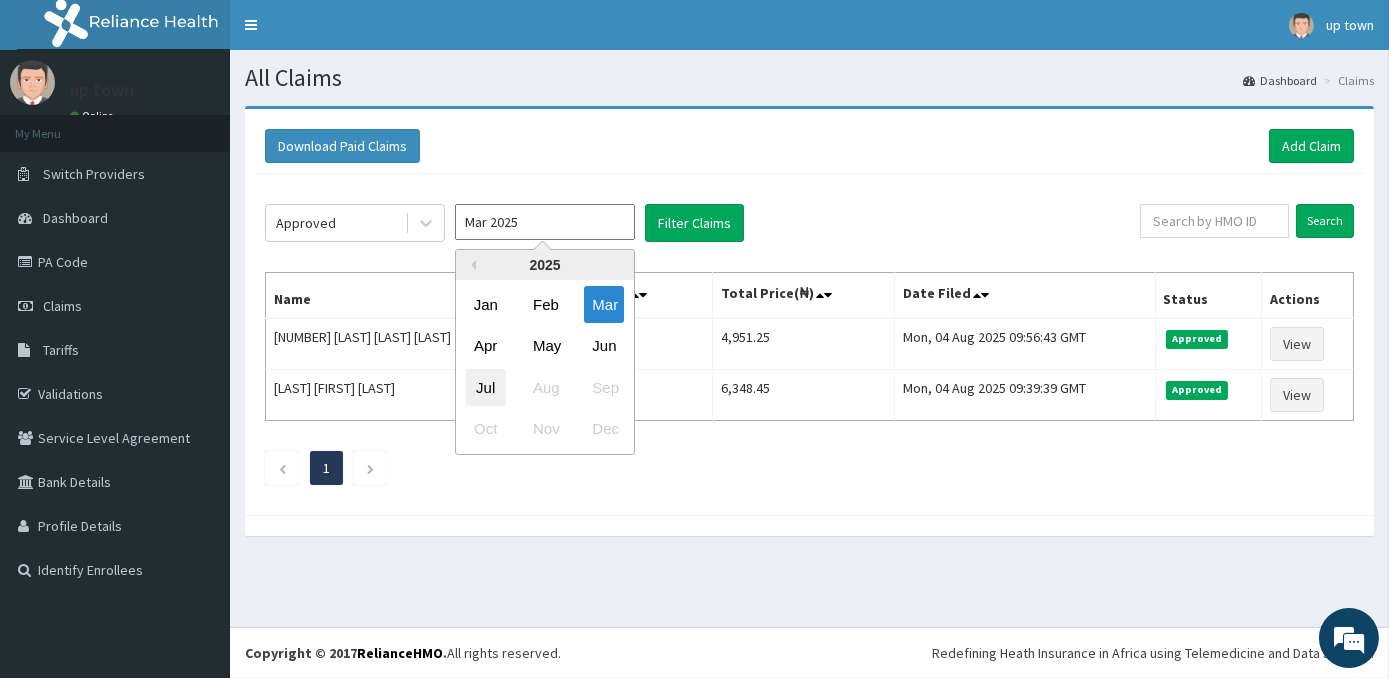 click on "Jul" at bounding box center (486, 387) 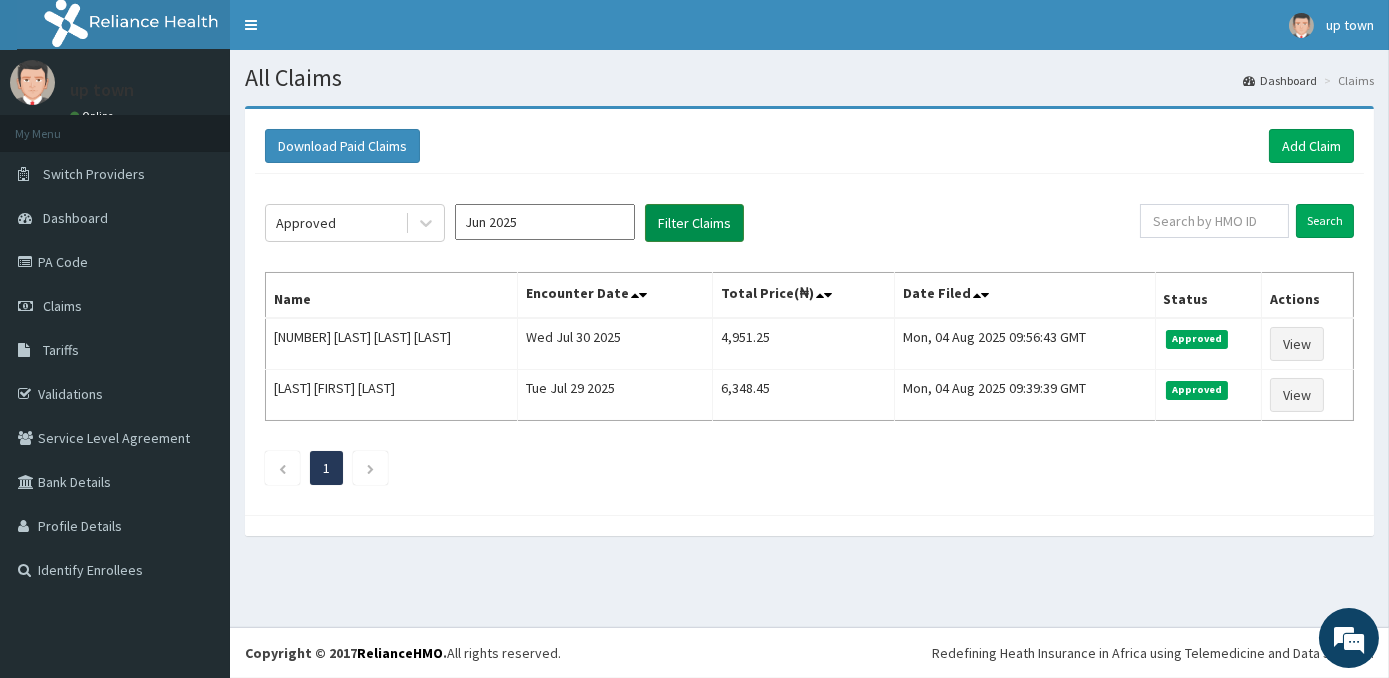 click on "Filter Claims" at bounding box center (694, 223) 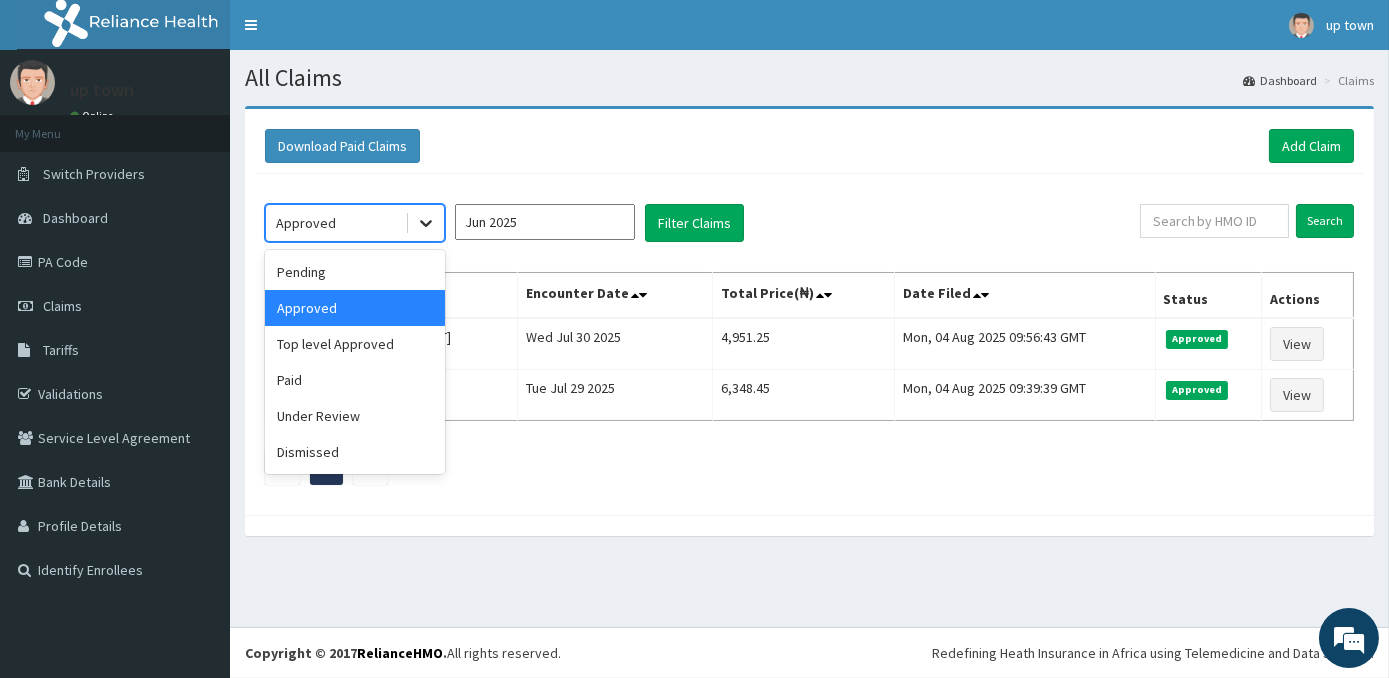 click at bounding box center [426, 223] 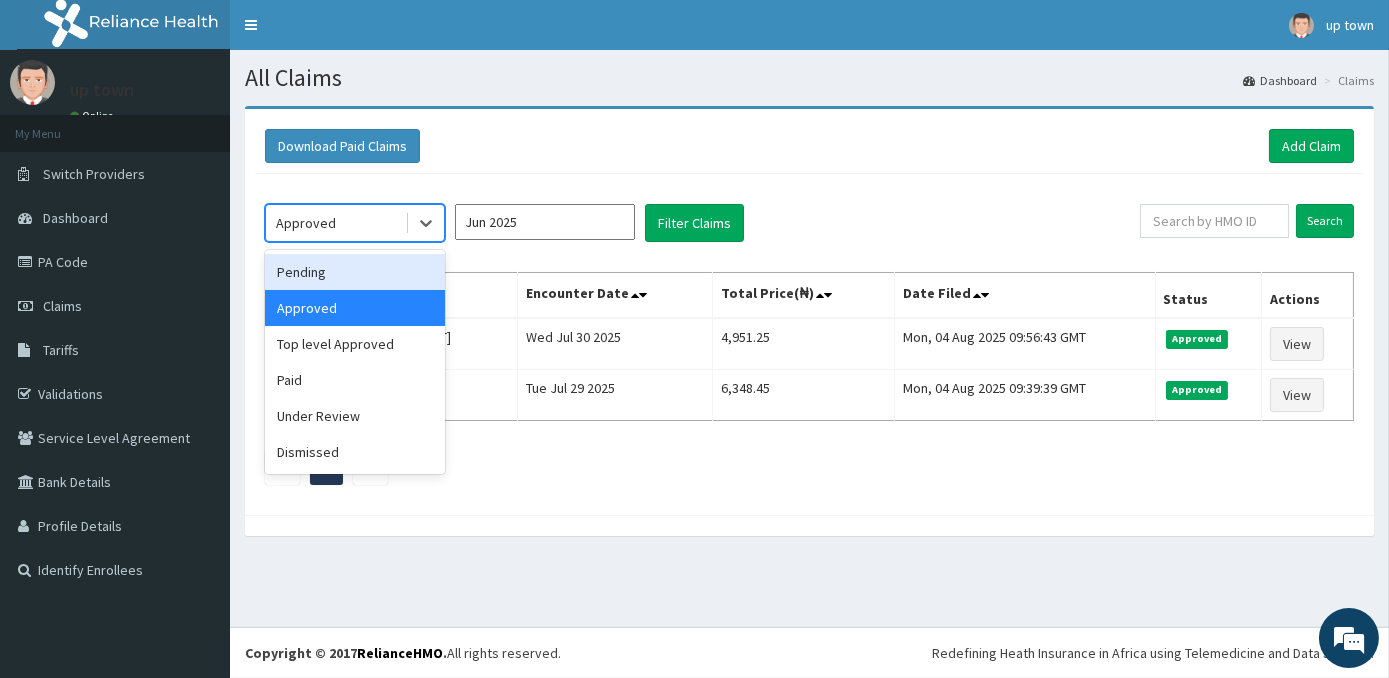 click on "Pending" at bounding box center (355, 272) 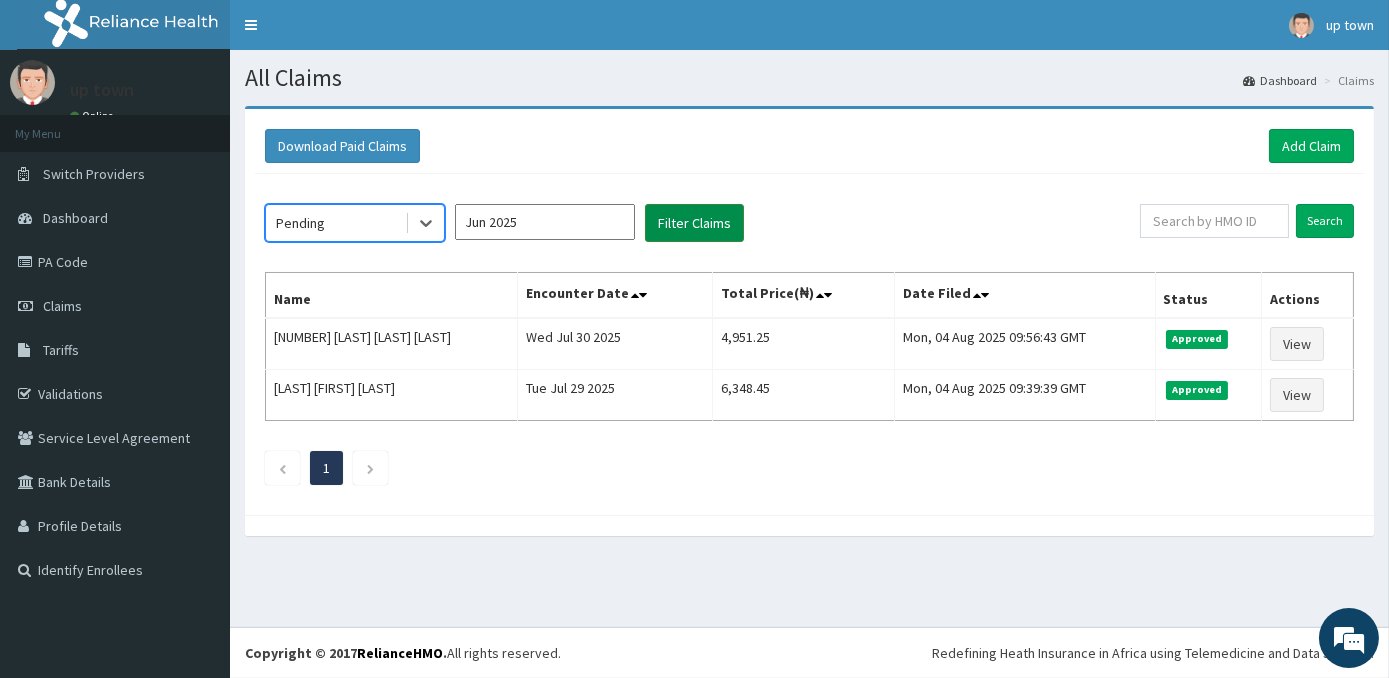 click on "Filter Claims" at bounding box center (694, 223) 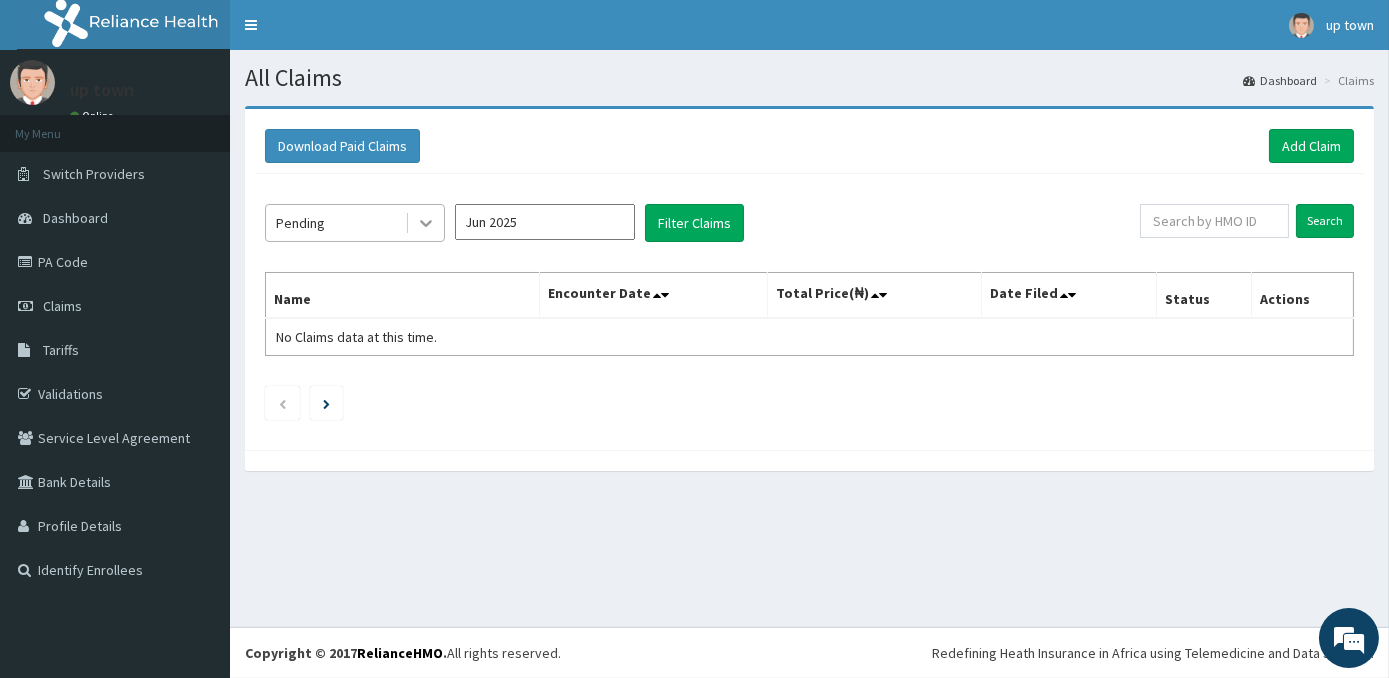click at bounding box center (426, 223) 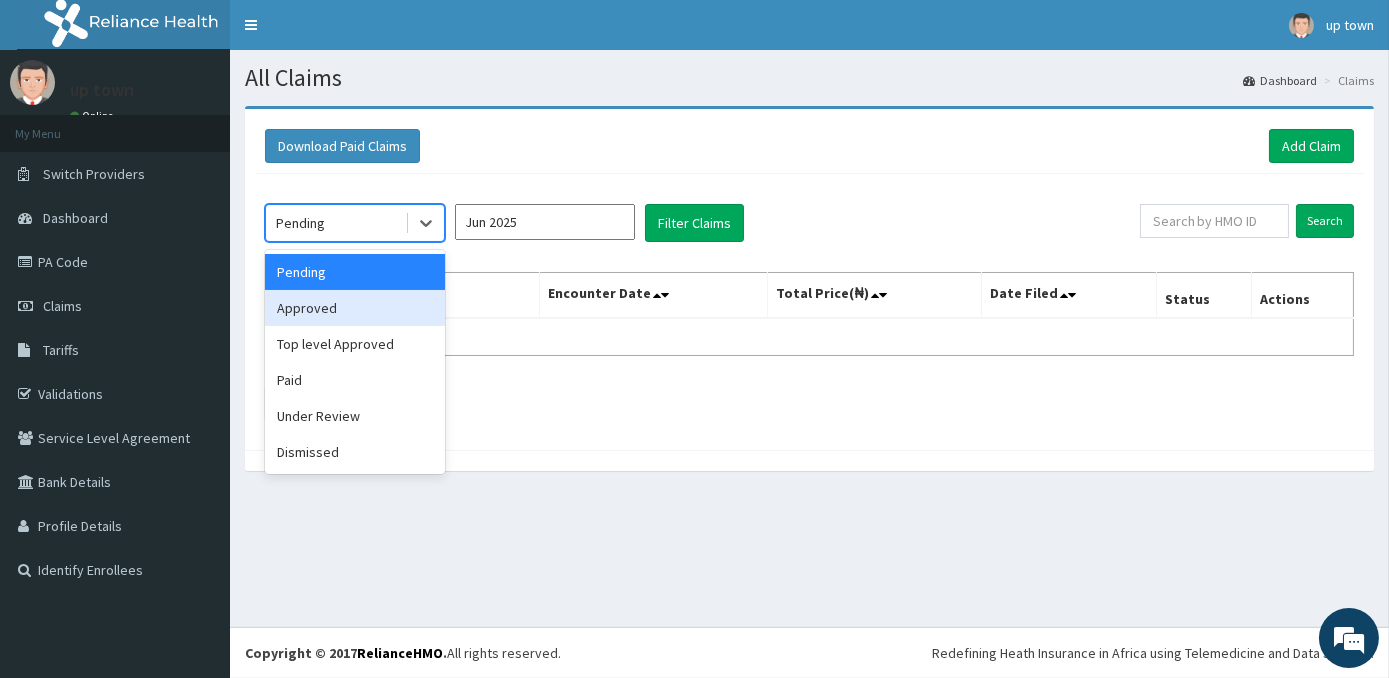 click on "Approved" at bounding box center [355, 308] 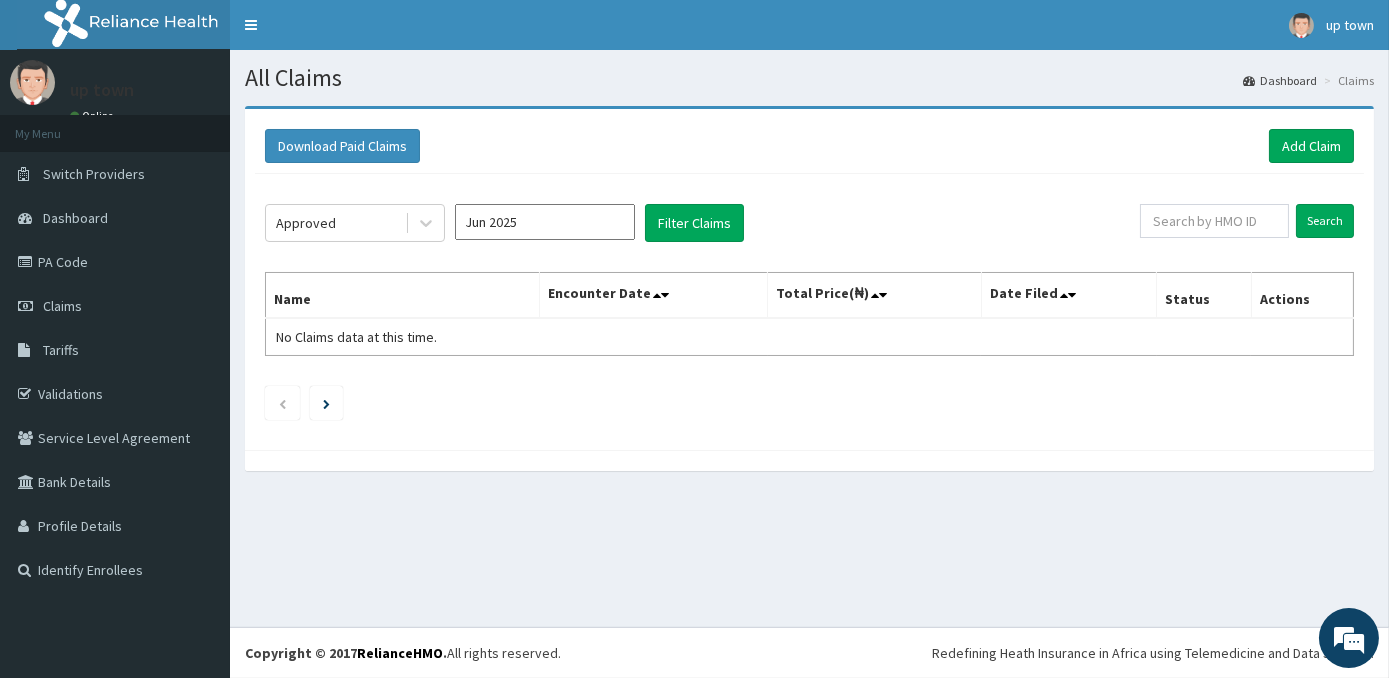 click on "Jun 2025" at bounding box center (545, 223) 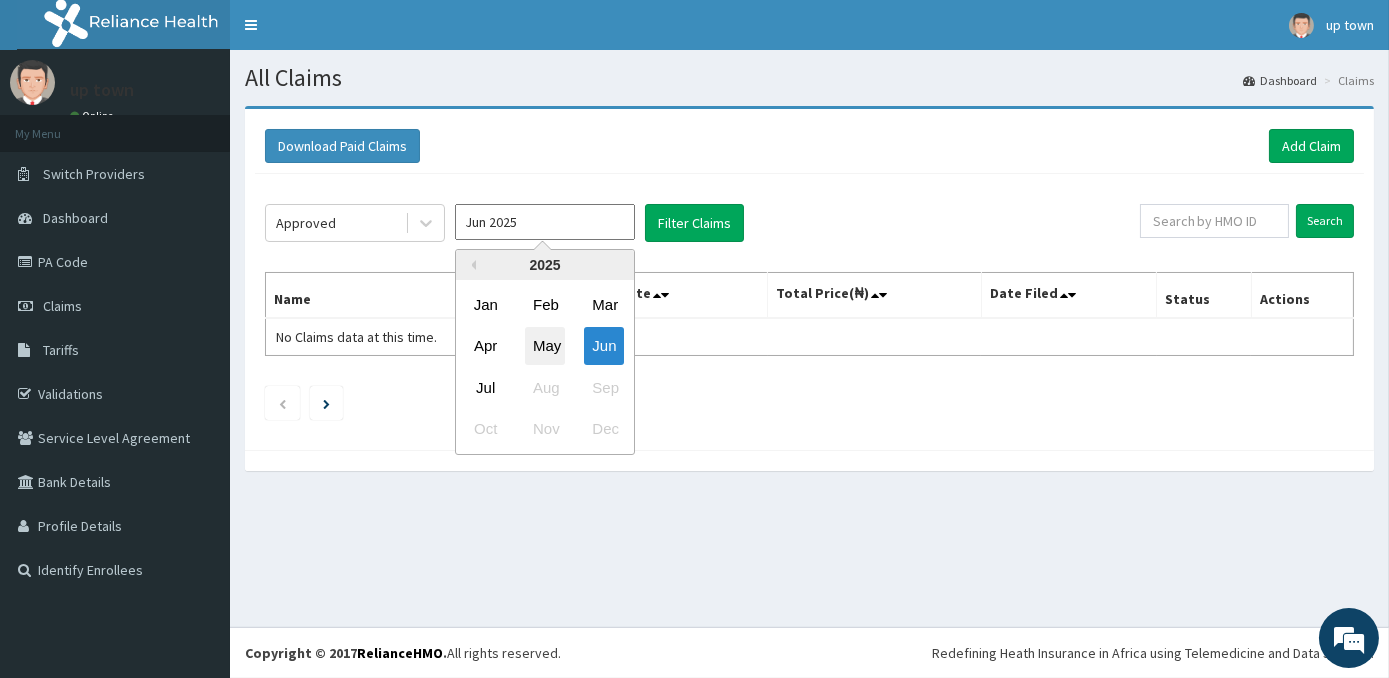 click on "May" at bounding box center [545, 346] 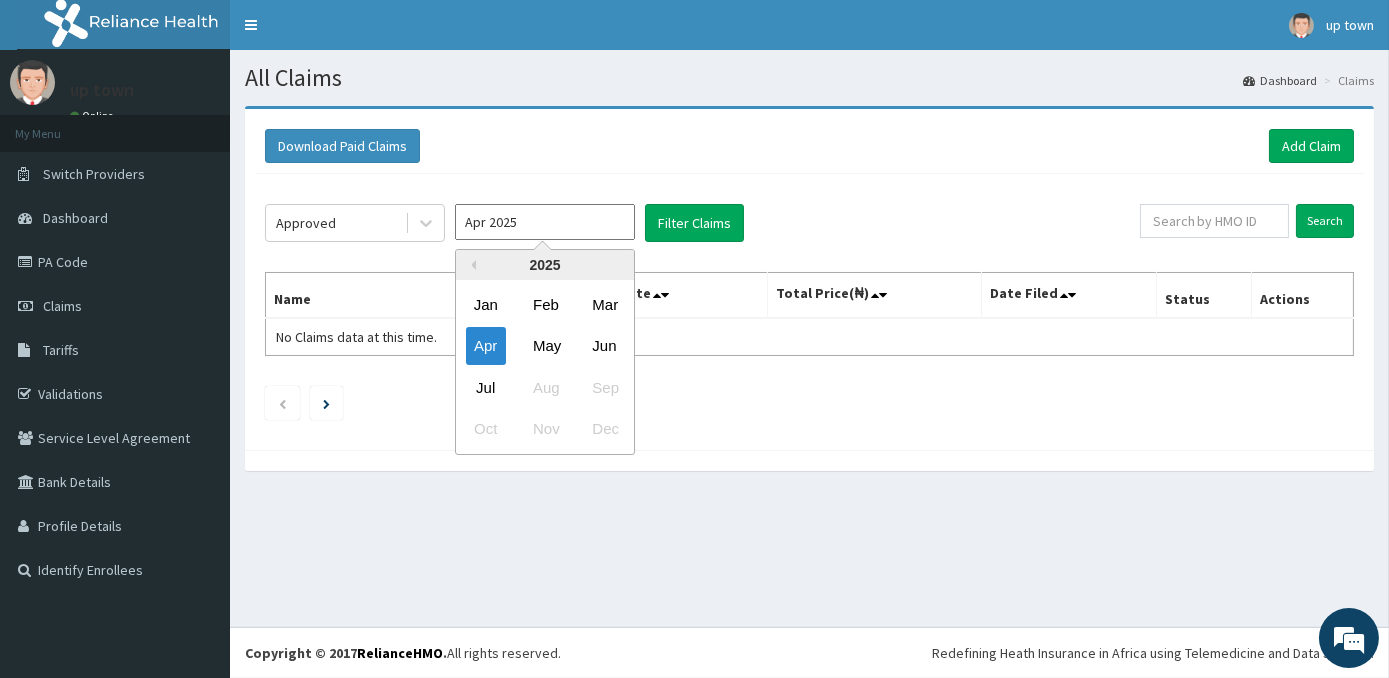 click on "Apr 2025" at bounding box center (545, 222) 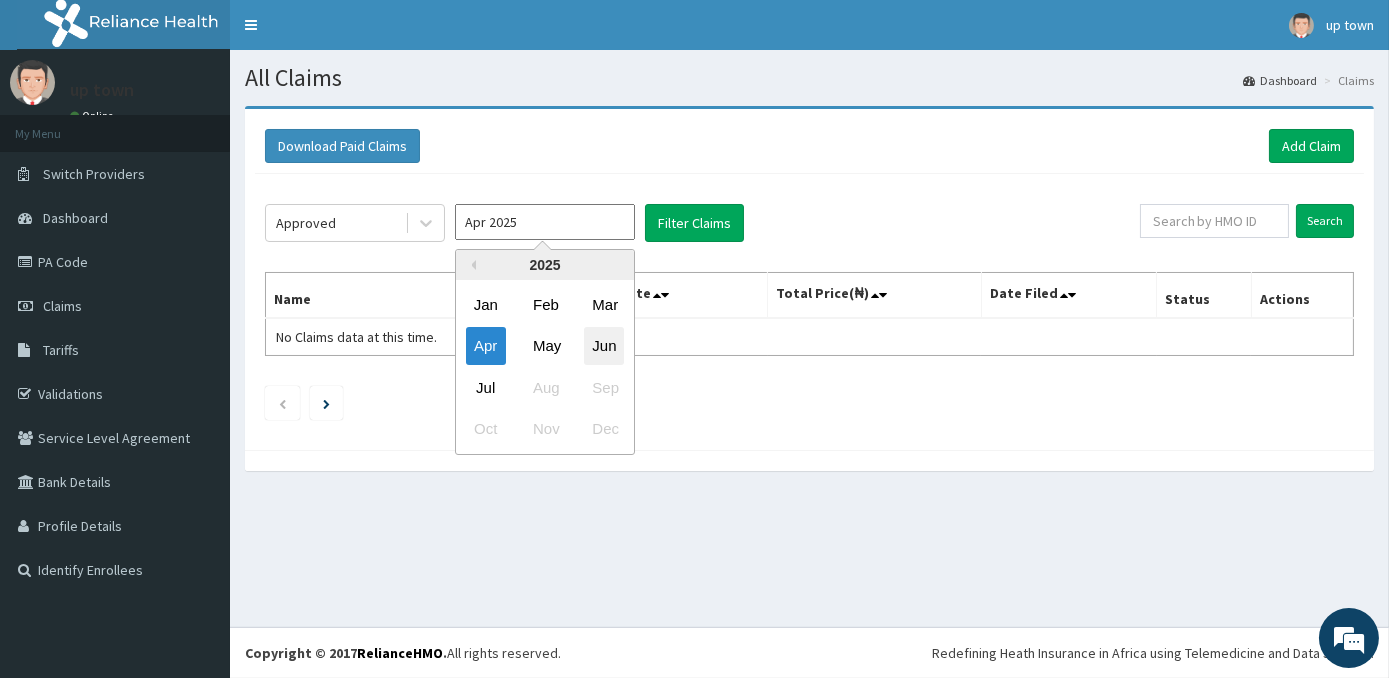 click on "Jun" at bounding box center (604, 346) 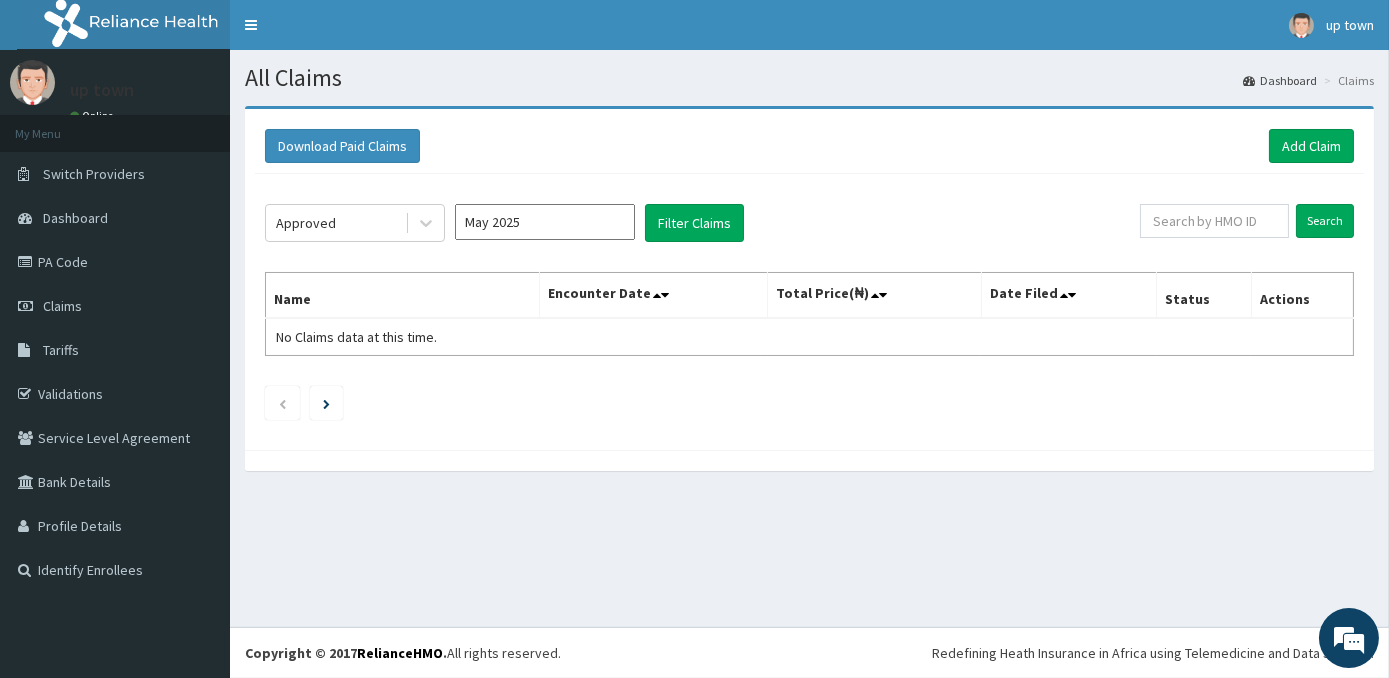 click on "May 2025" at bounding box center [545, 222] 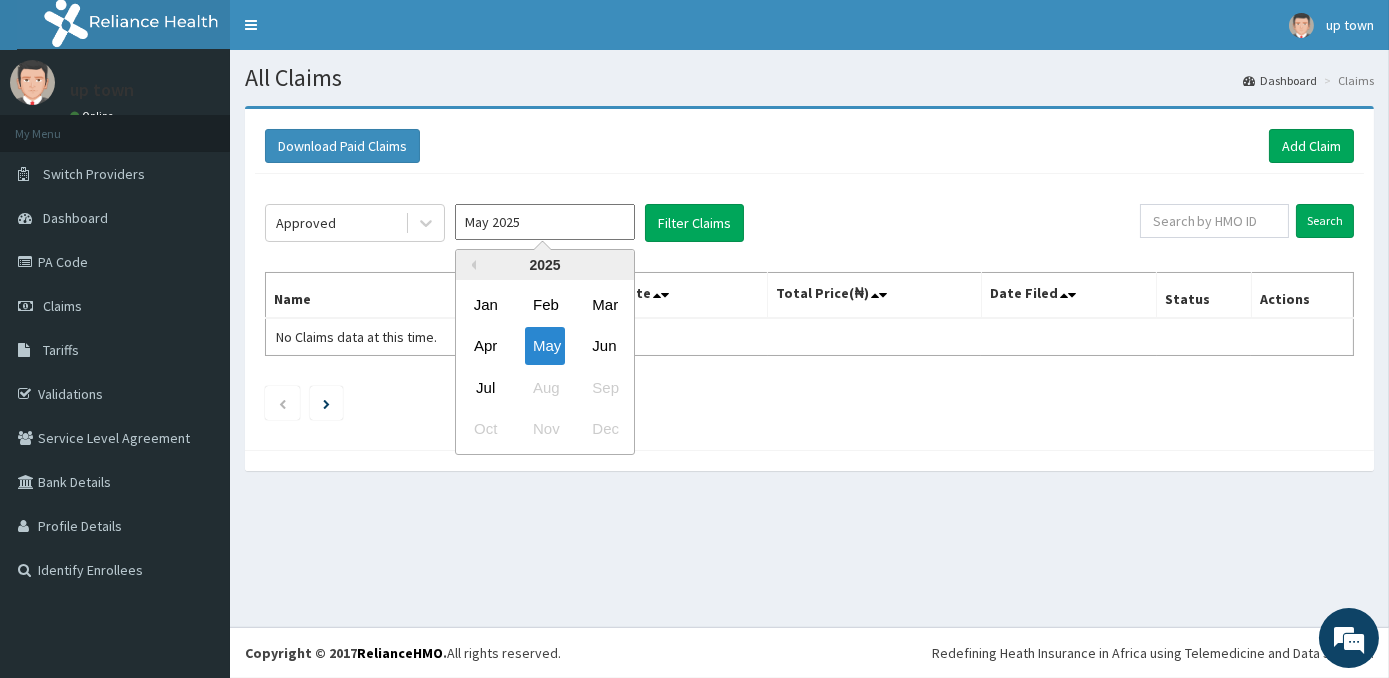 click on "Jul Aug Sep" at bounding box center [545, 387] 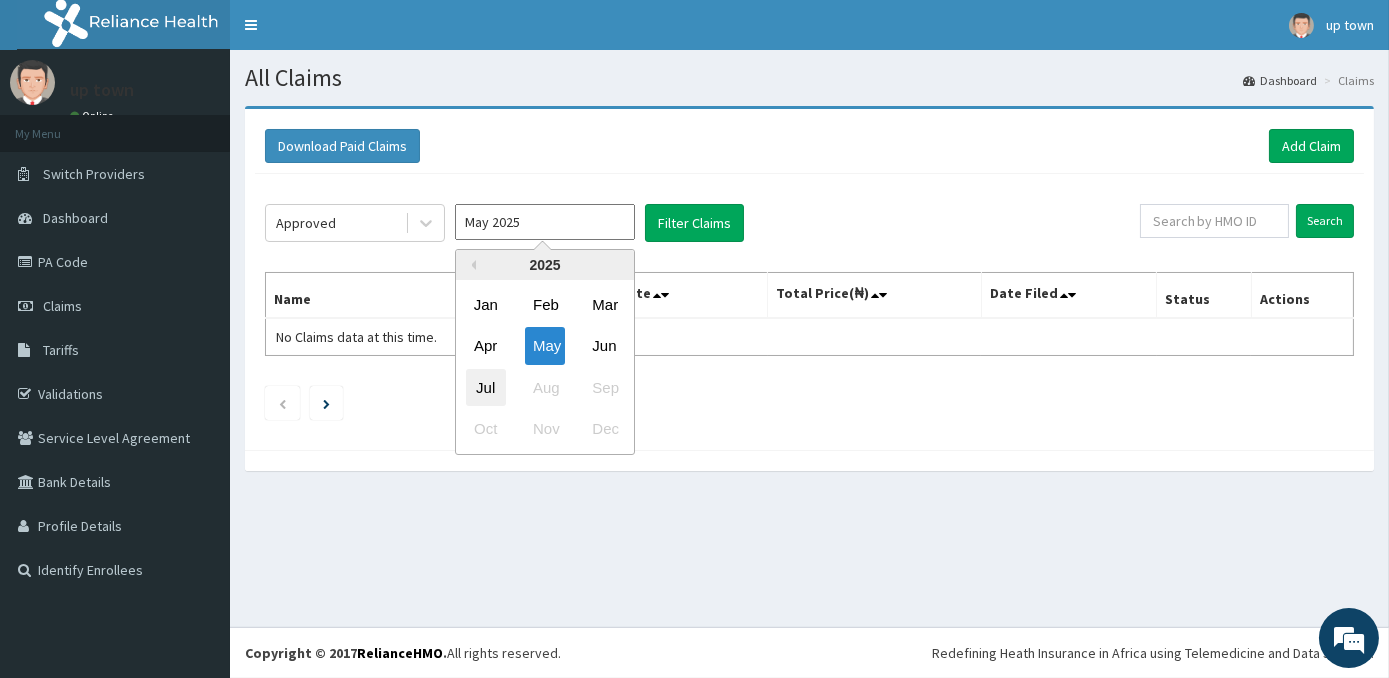 click on "Jul" at bounding box center [486, 387] 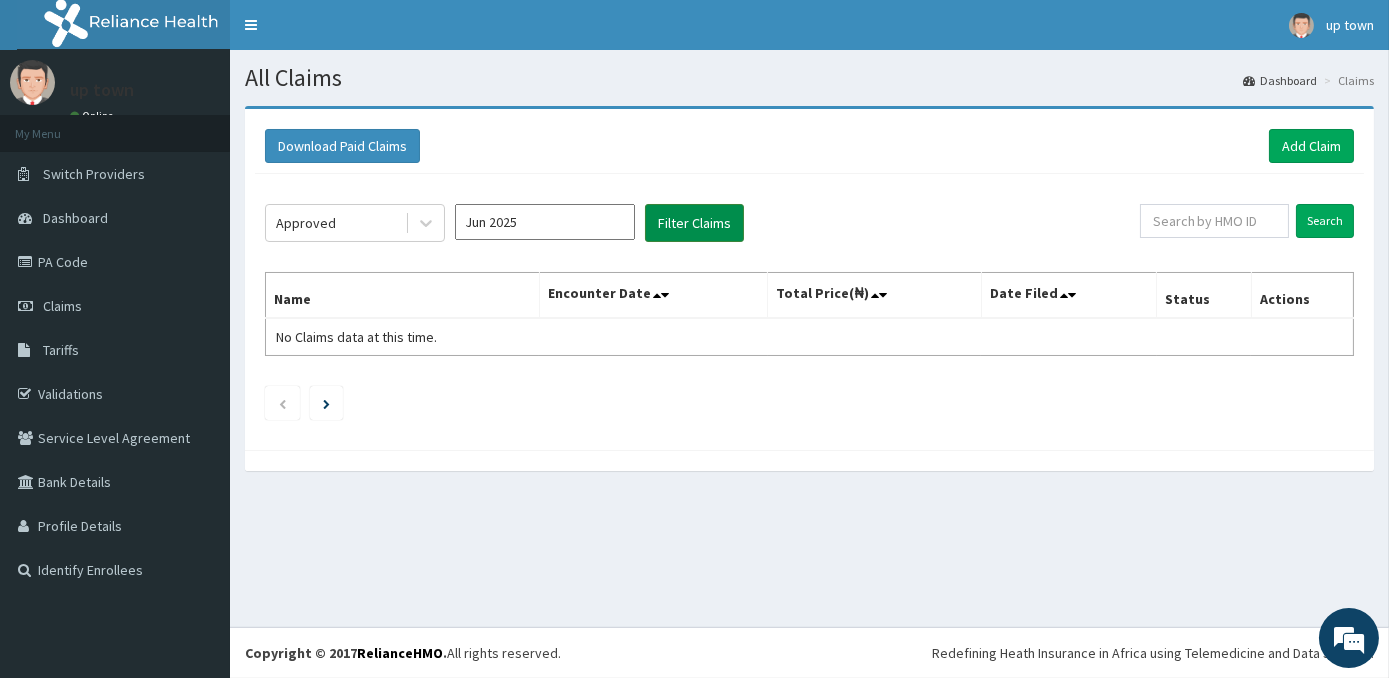 click on "Filter Claims" at bounding box center (694, 223) 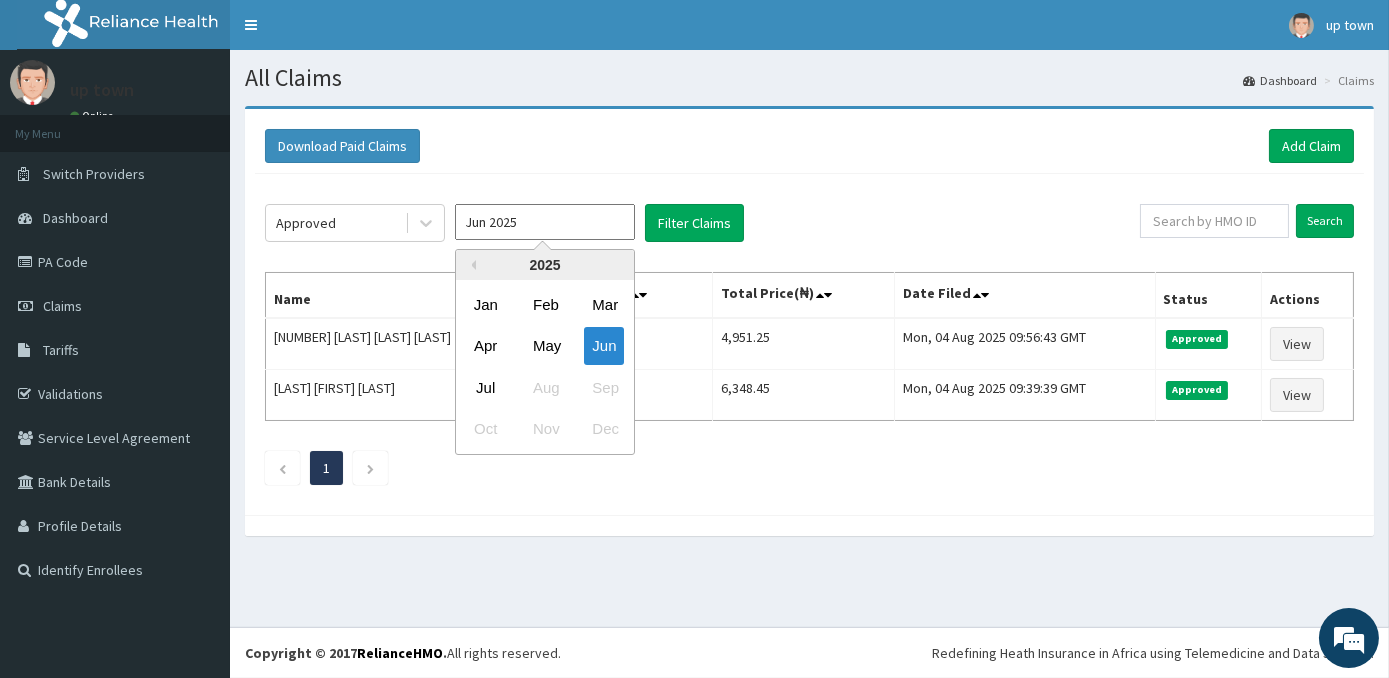click on "Jun 2025" at bounding box center [545, 222] 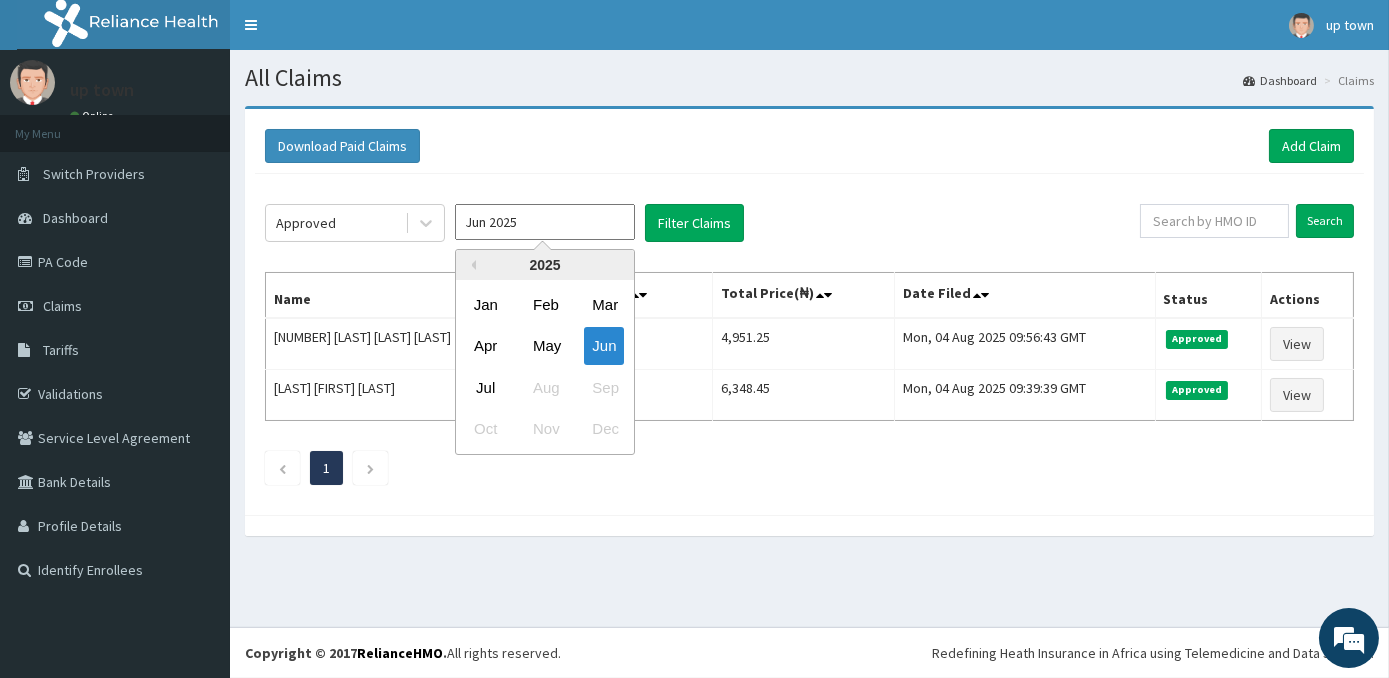 click on "Oct Nov Dec" at bounding box center (545, 429) 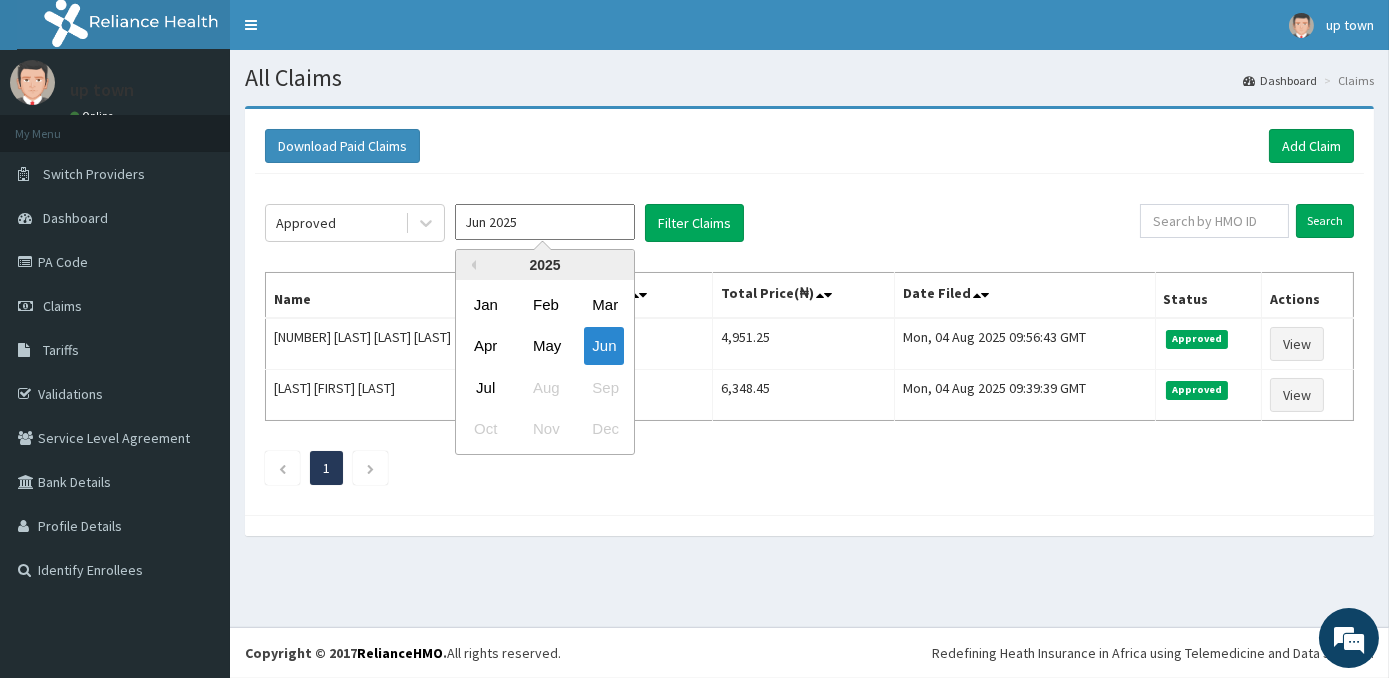 click on "Apr May Jun" at bounding box center [545, 346] 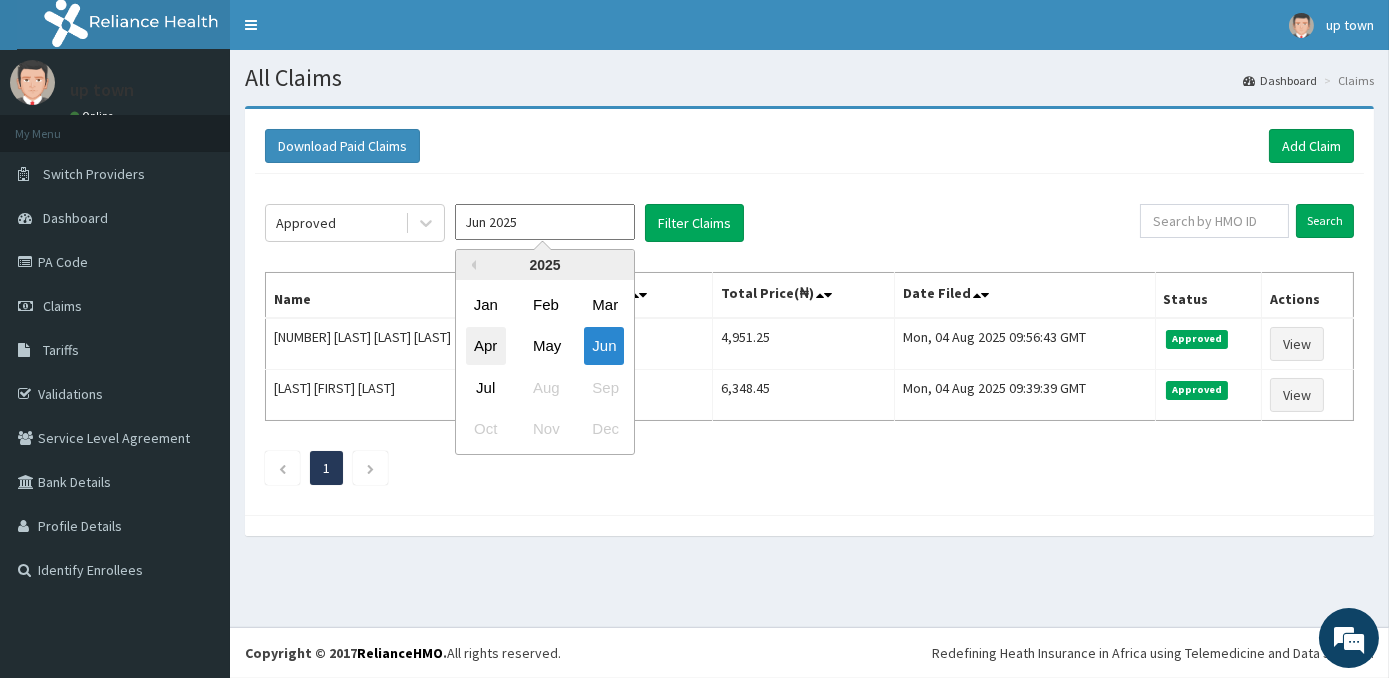 click on "Apr" at bounding box center (486, 346) 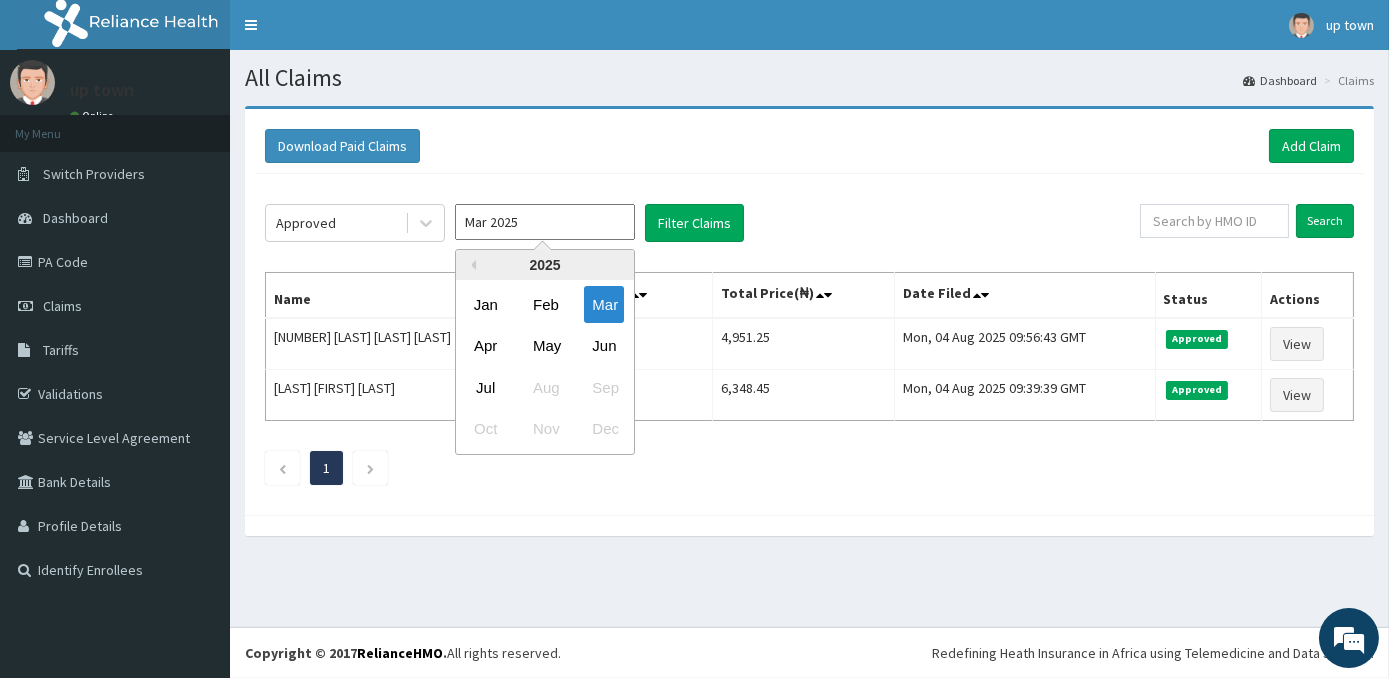 click on "Mar 2025" at bounding box center [545, 222] 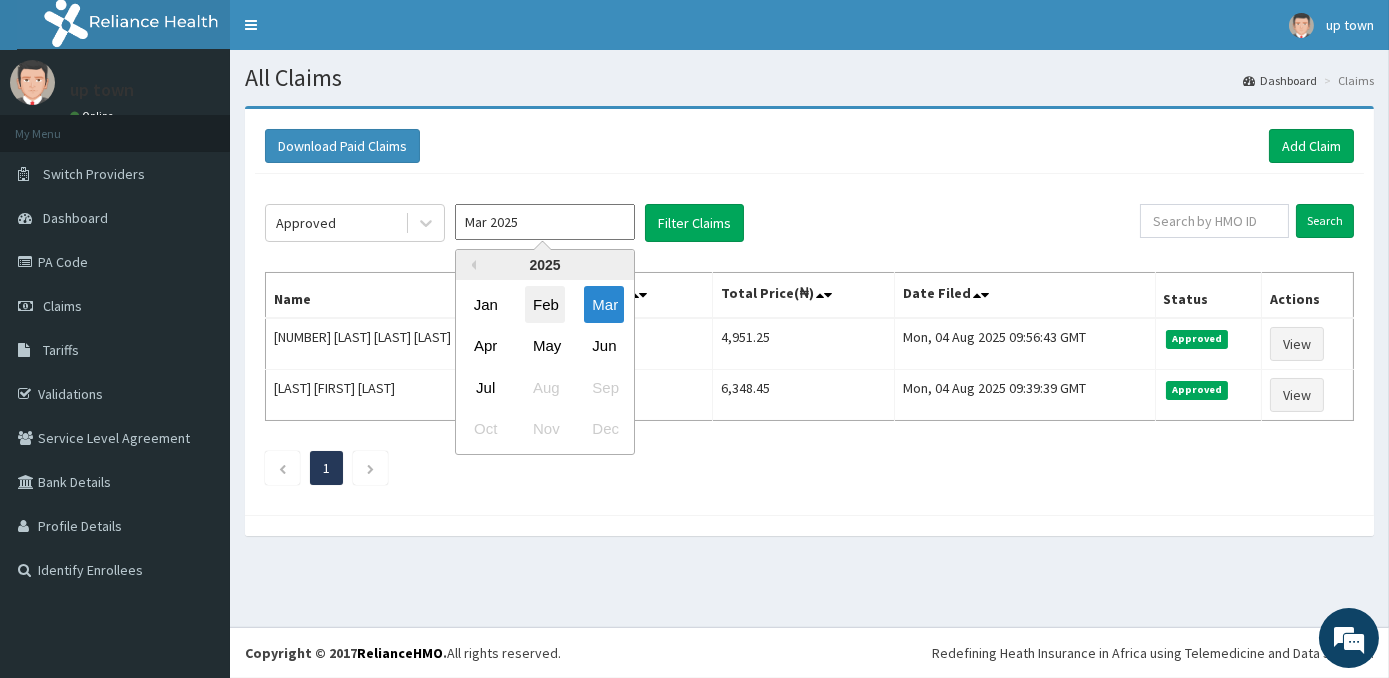 click on "Feb" at bounding box center [545, 304] 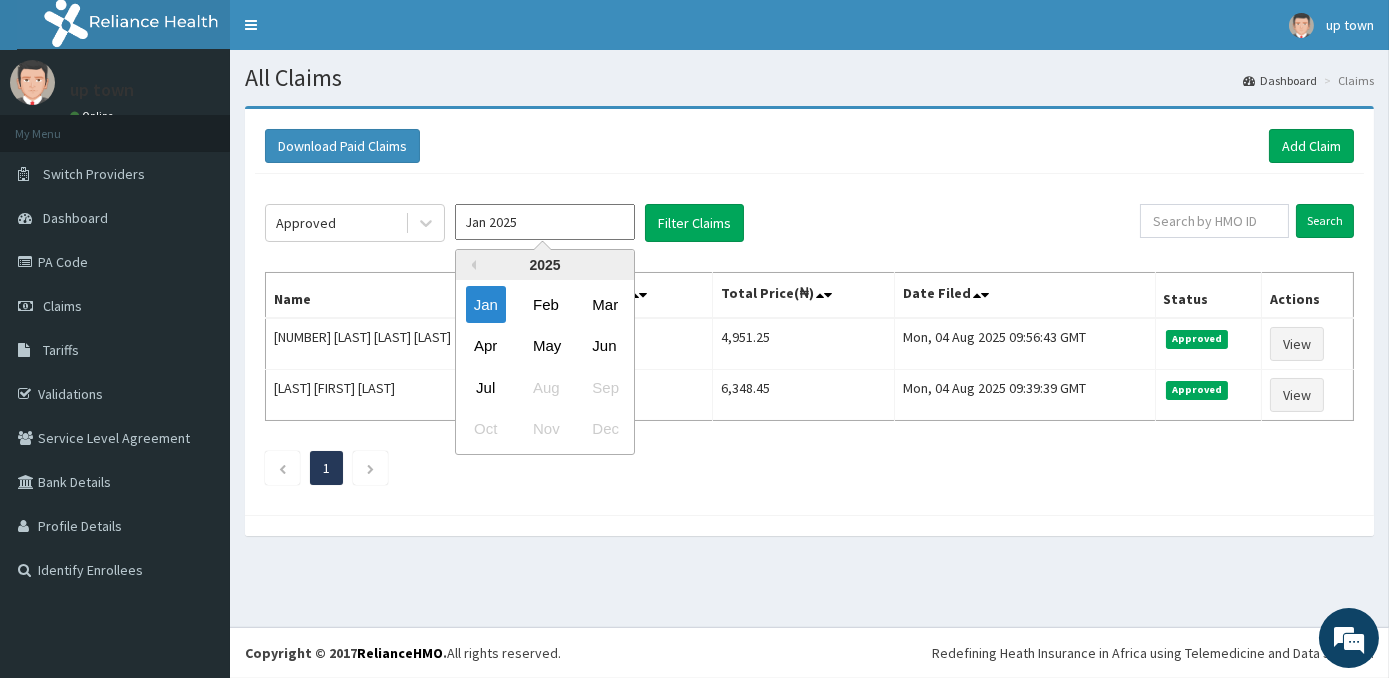 click on "Jan 2025" at bounding box center [545, 222] 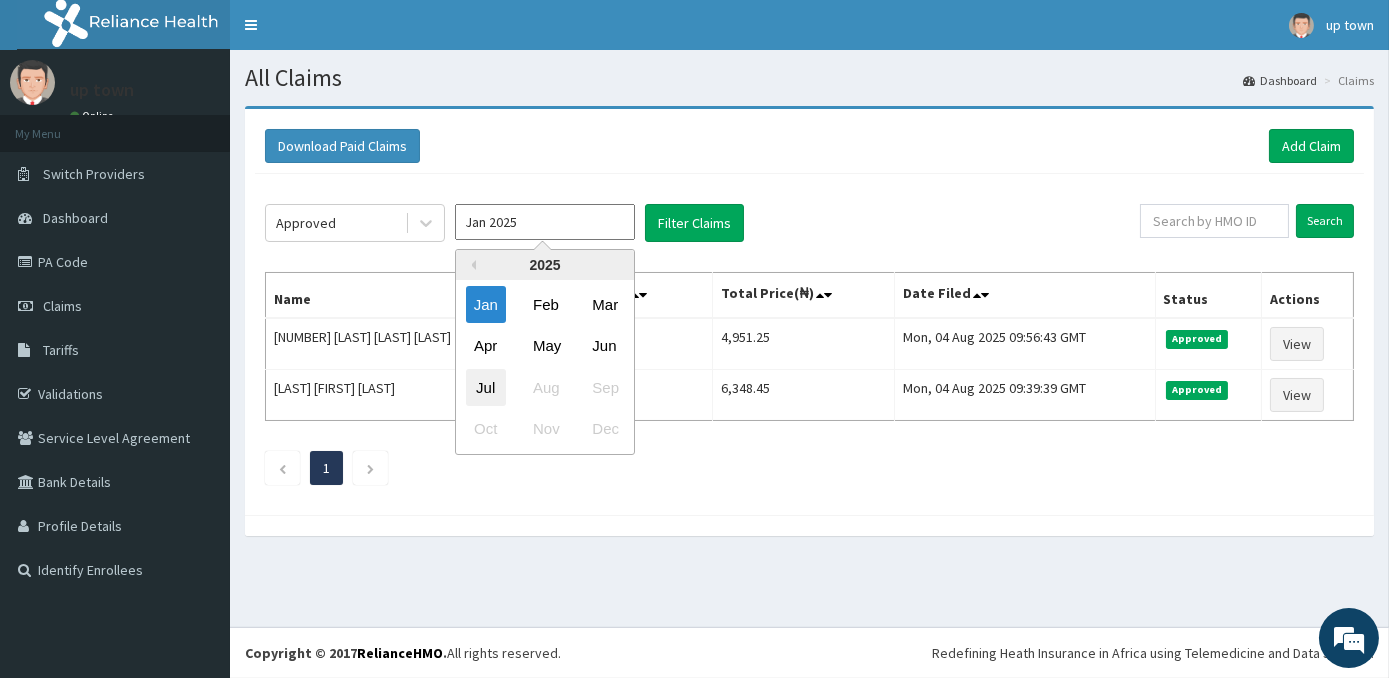 click on "Jul" at bounding box center [486, 387] 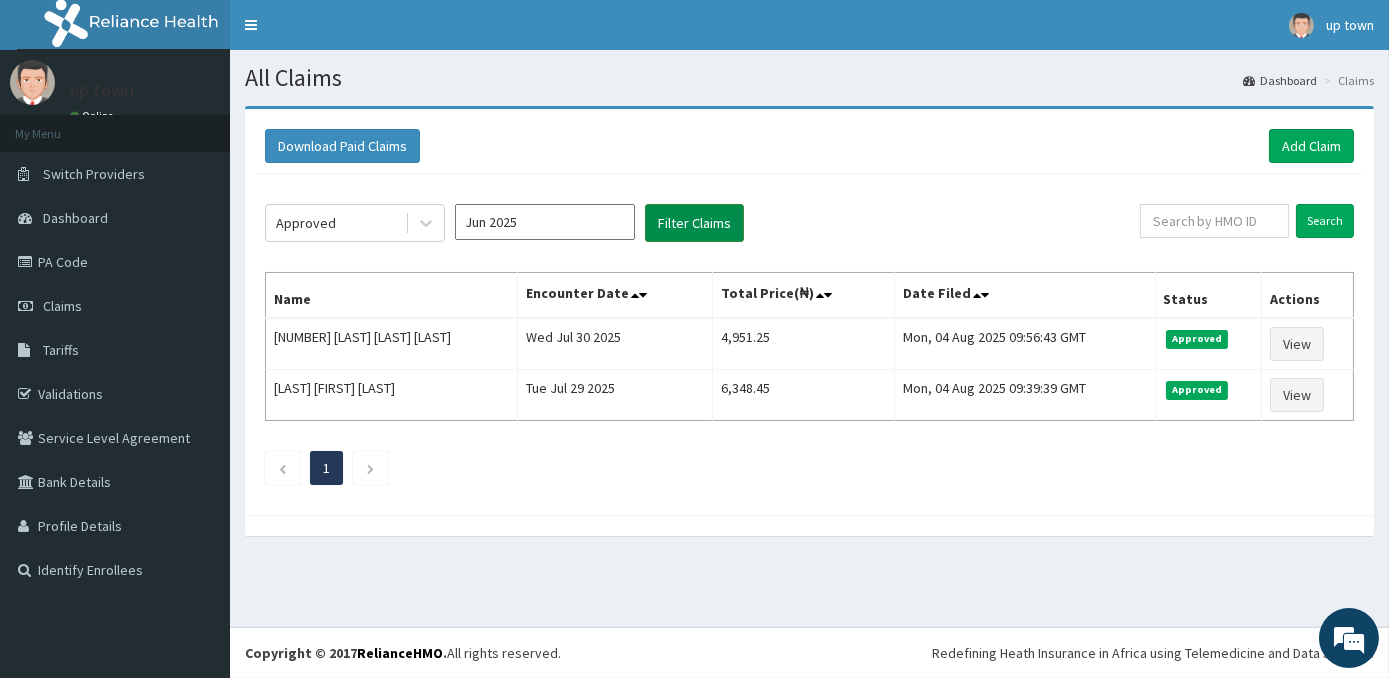 click on "Filter Claims" at bounding box center (694, 223) 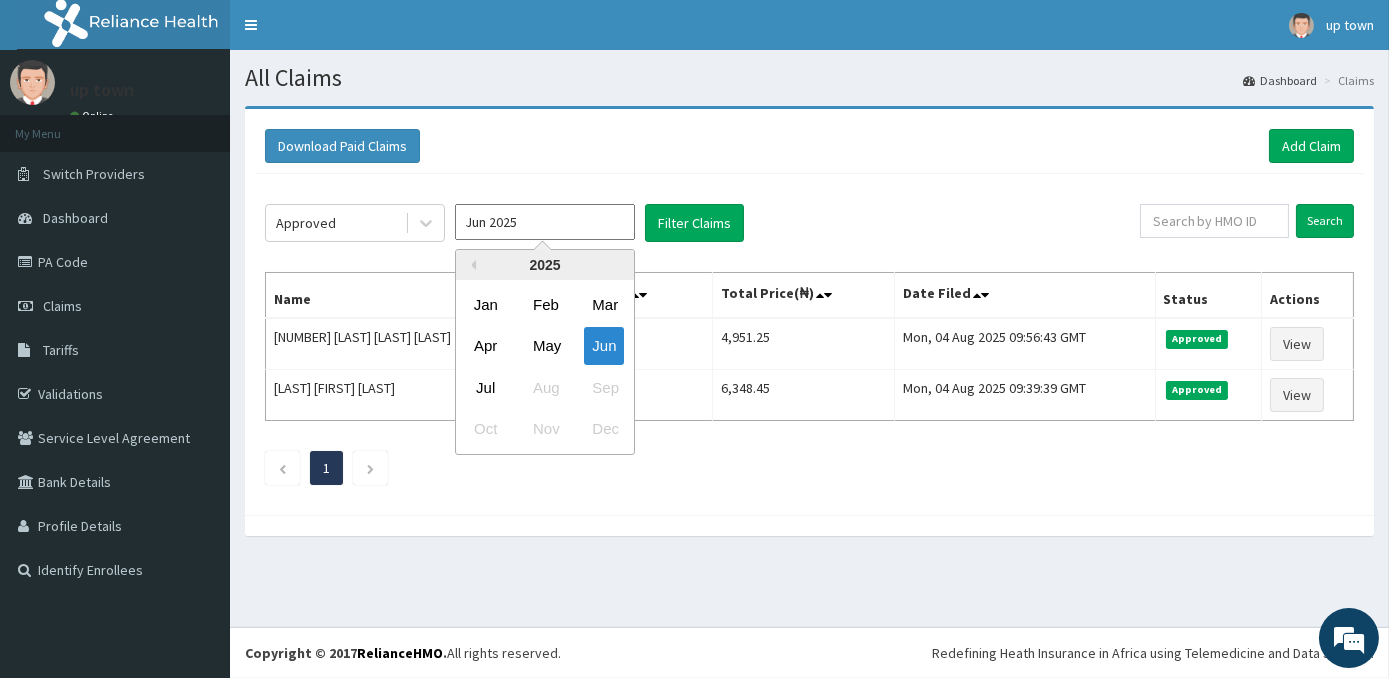 click on "Jun 2025" at bounding box center [545, 222] 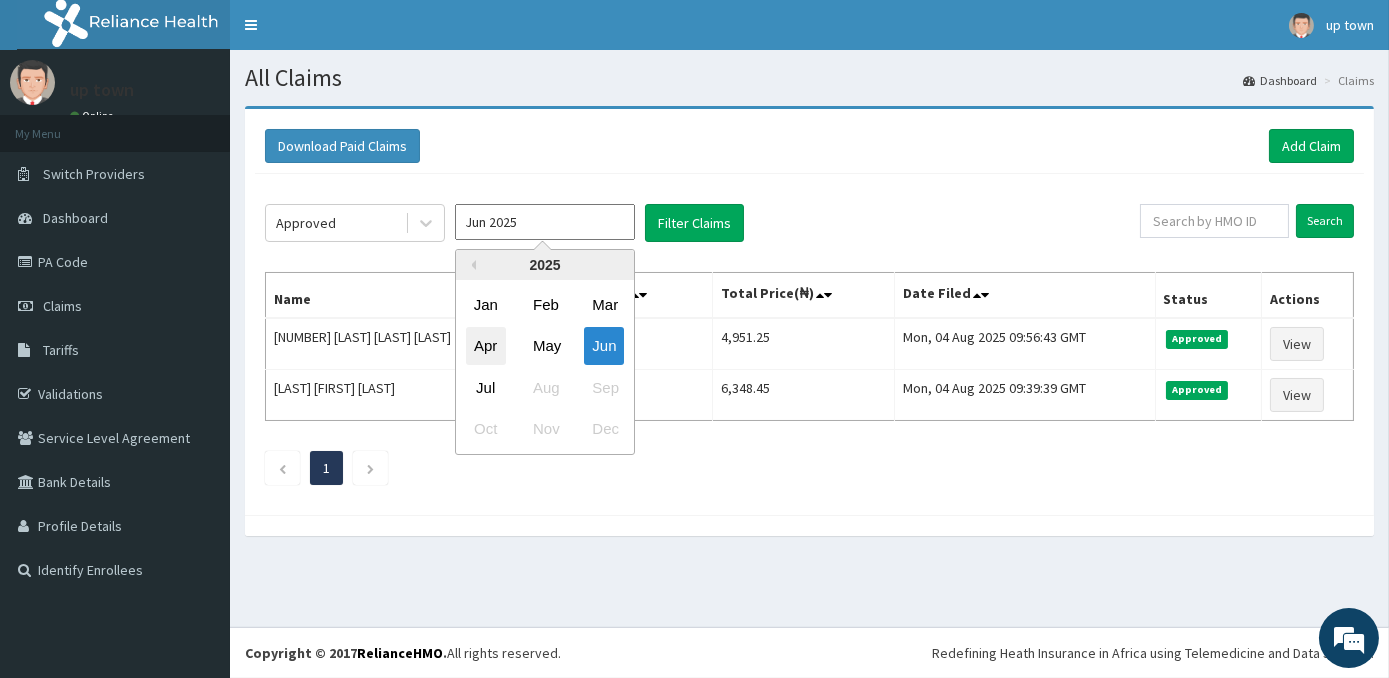 click on "Apr" at bounding box center [486, 346] 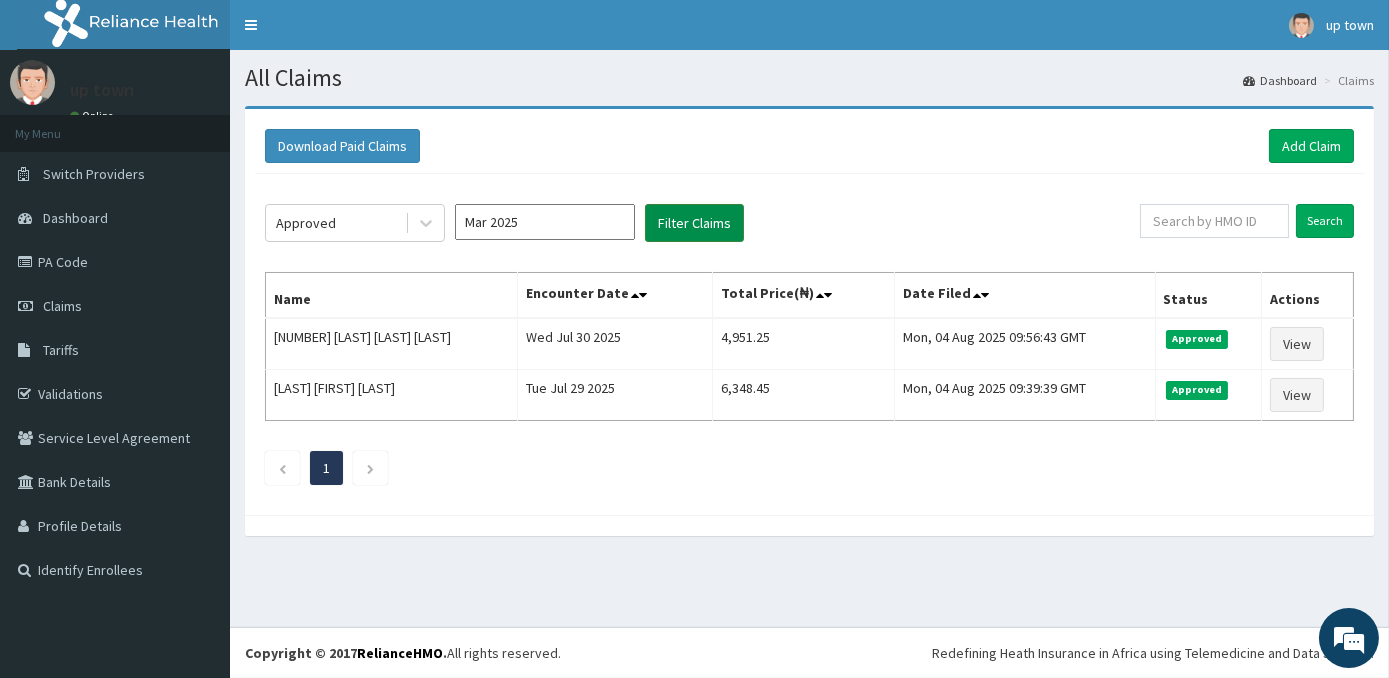 click on "Filter Claims" at bounding box center [694, 223] 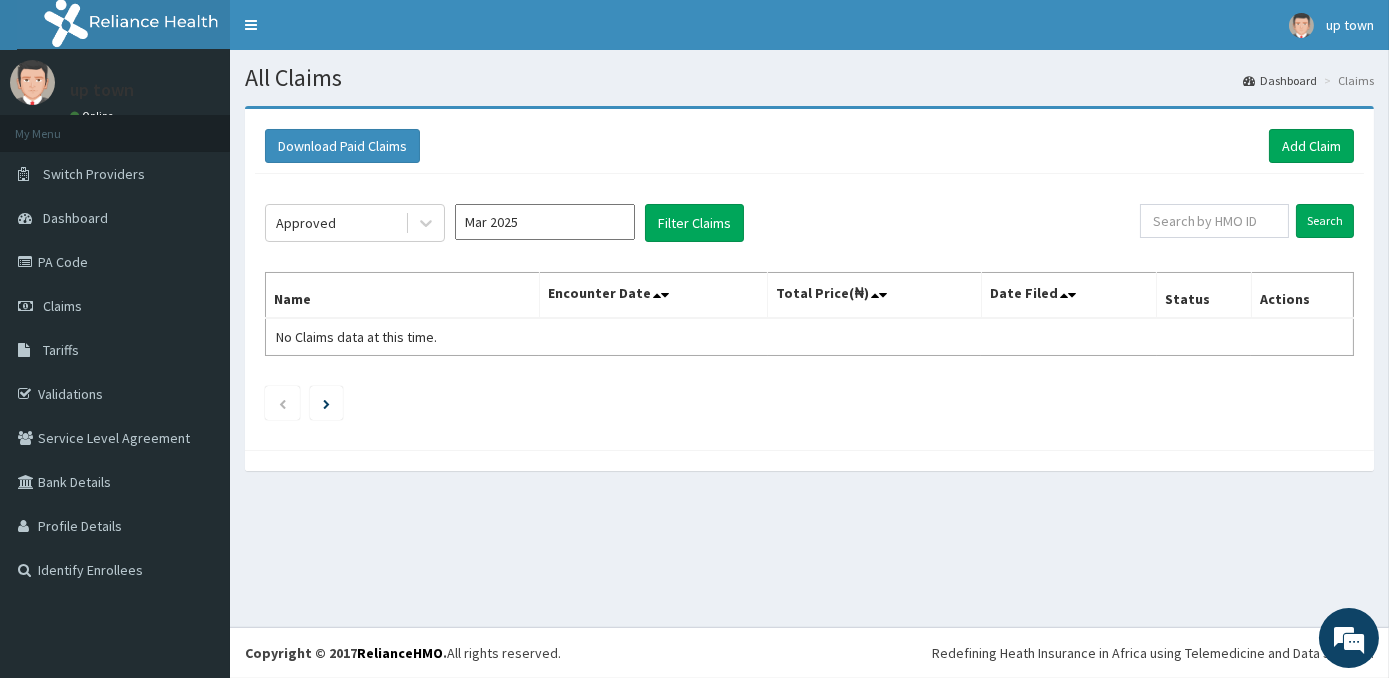 click on "Mar 2025" at bounding box center (545, 222) 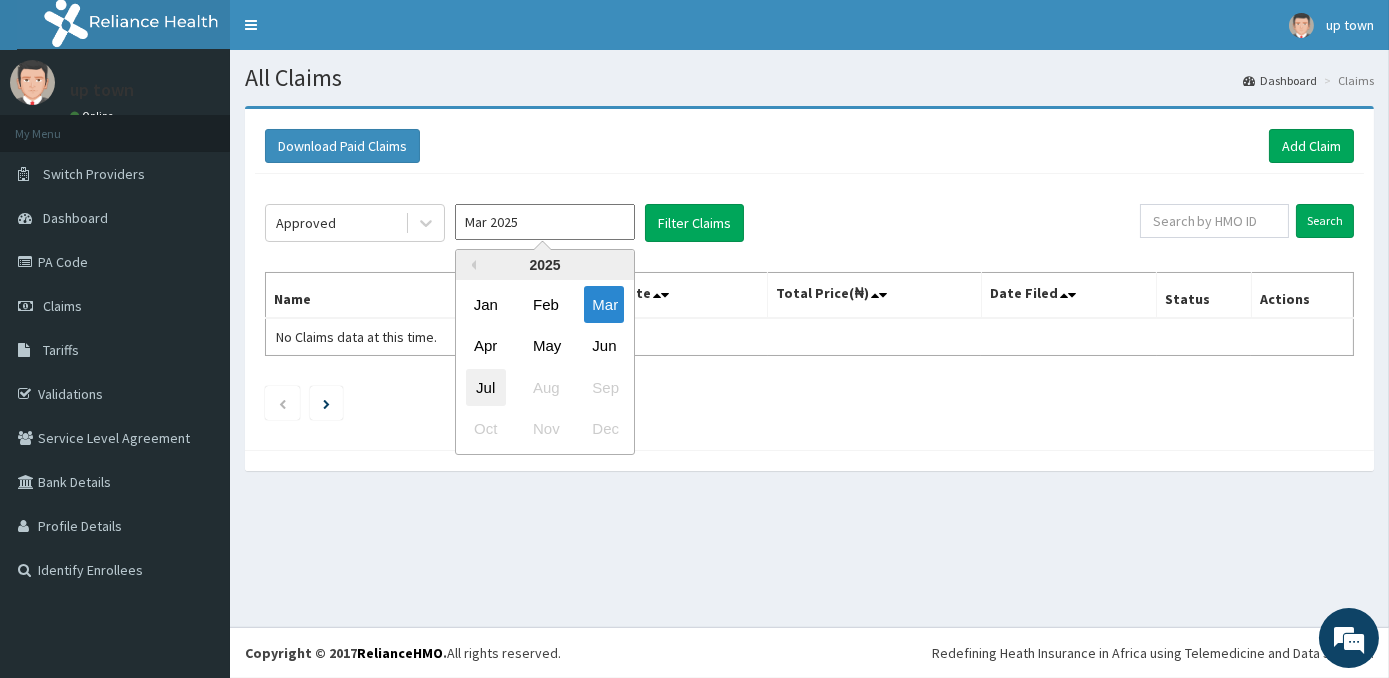 click on "Jul" at bounding box center [486, 387] 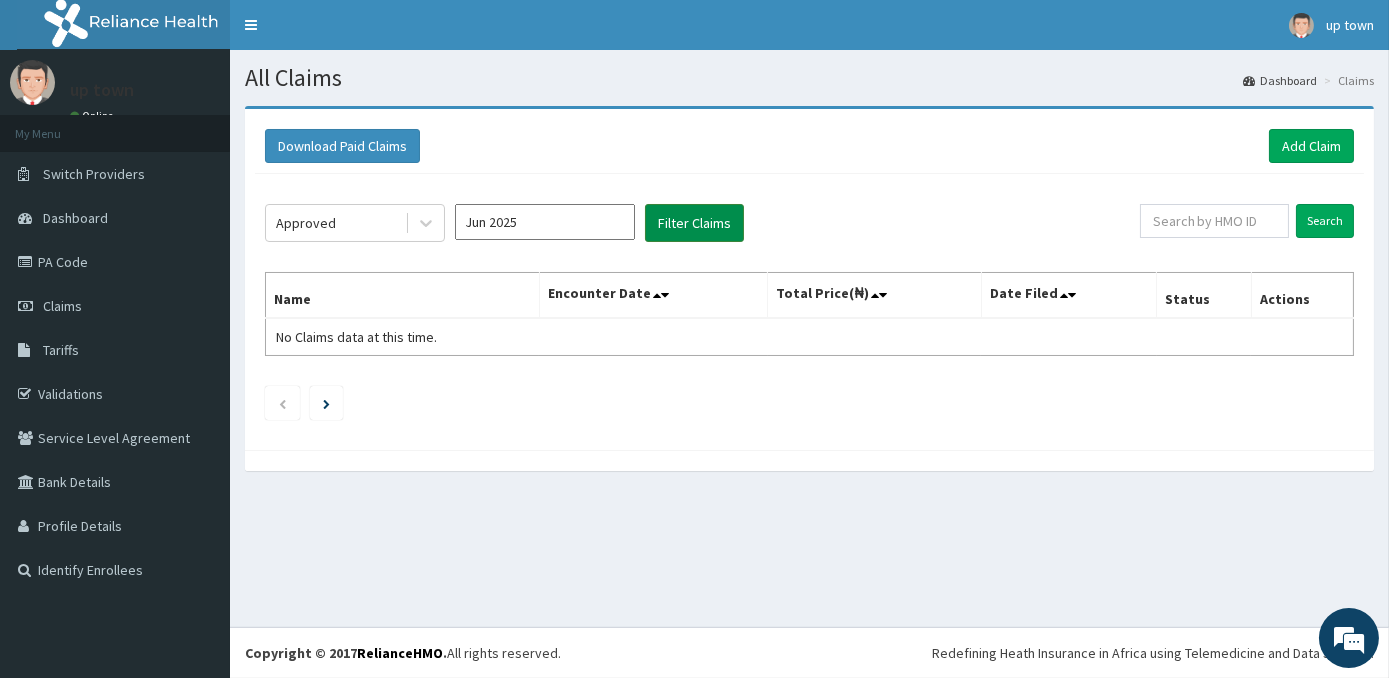 click on "Filter Claims" at bounding box center [694, 223] 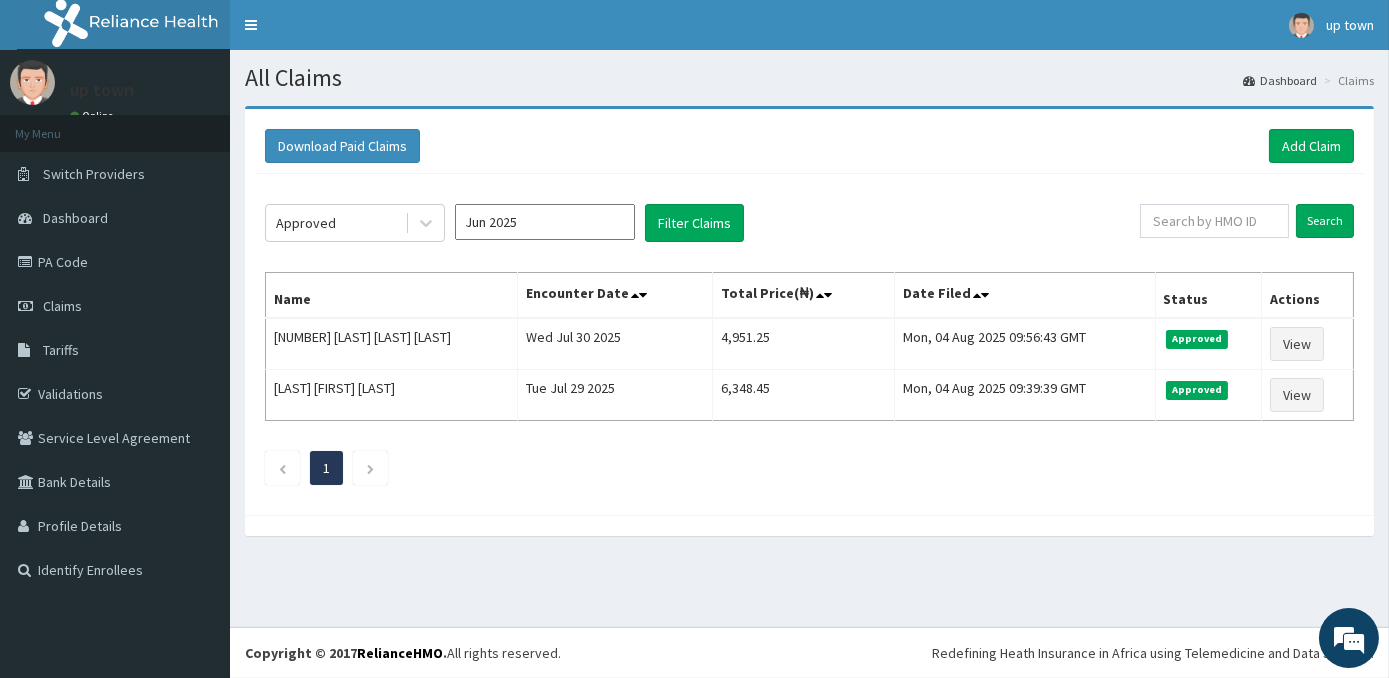 click on "Jun 2025" at bounding box center [545, 222] 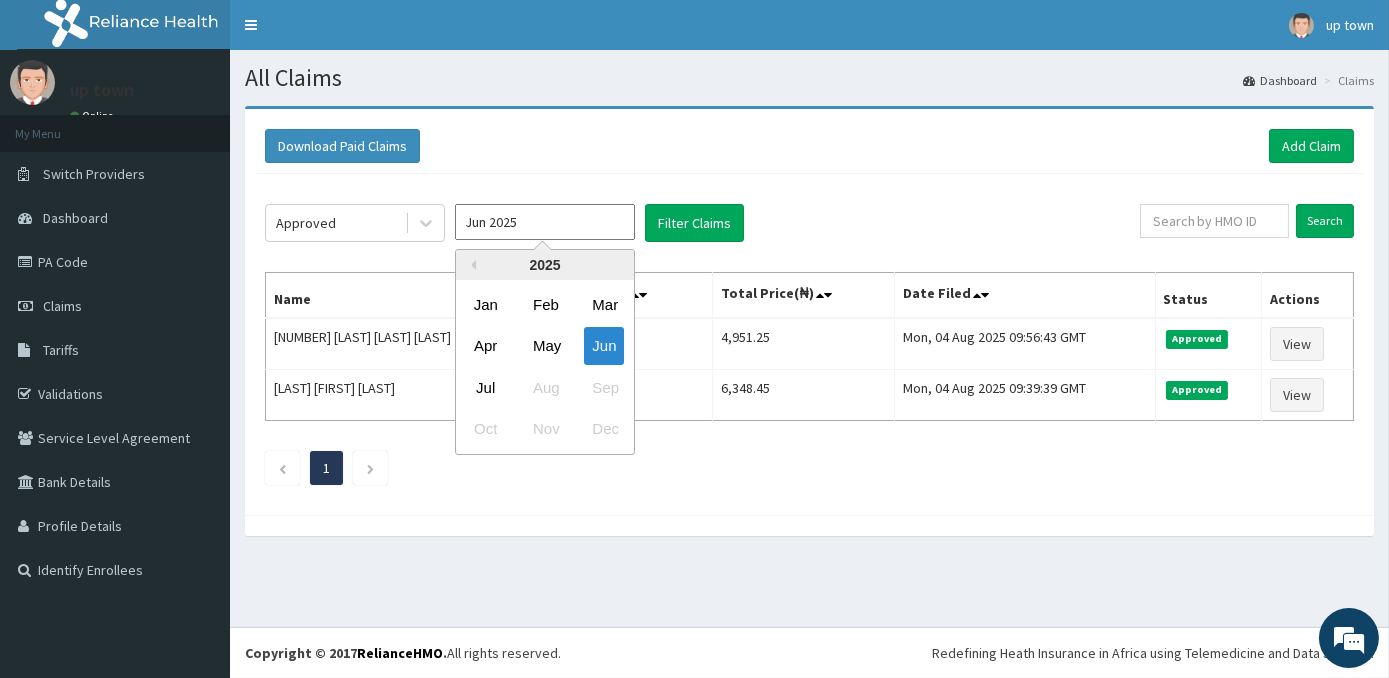 click on "Jul Aug Sep" at bounding box center (545, 387) 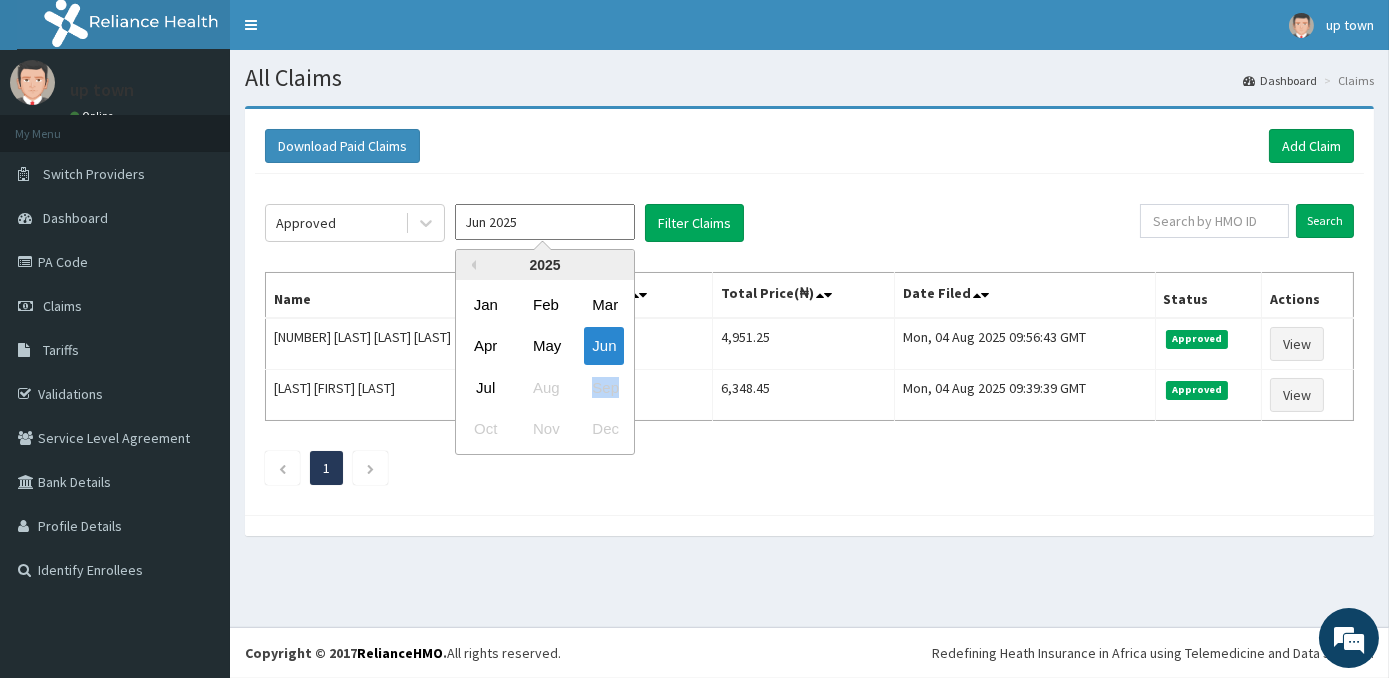 click on "Jul Aug Sep" at bounding box center (545, 387) 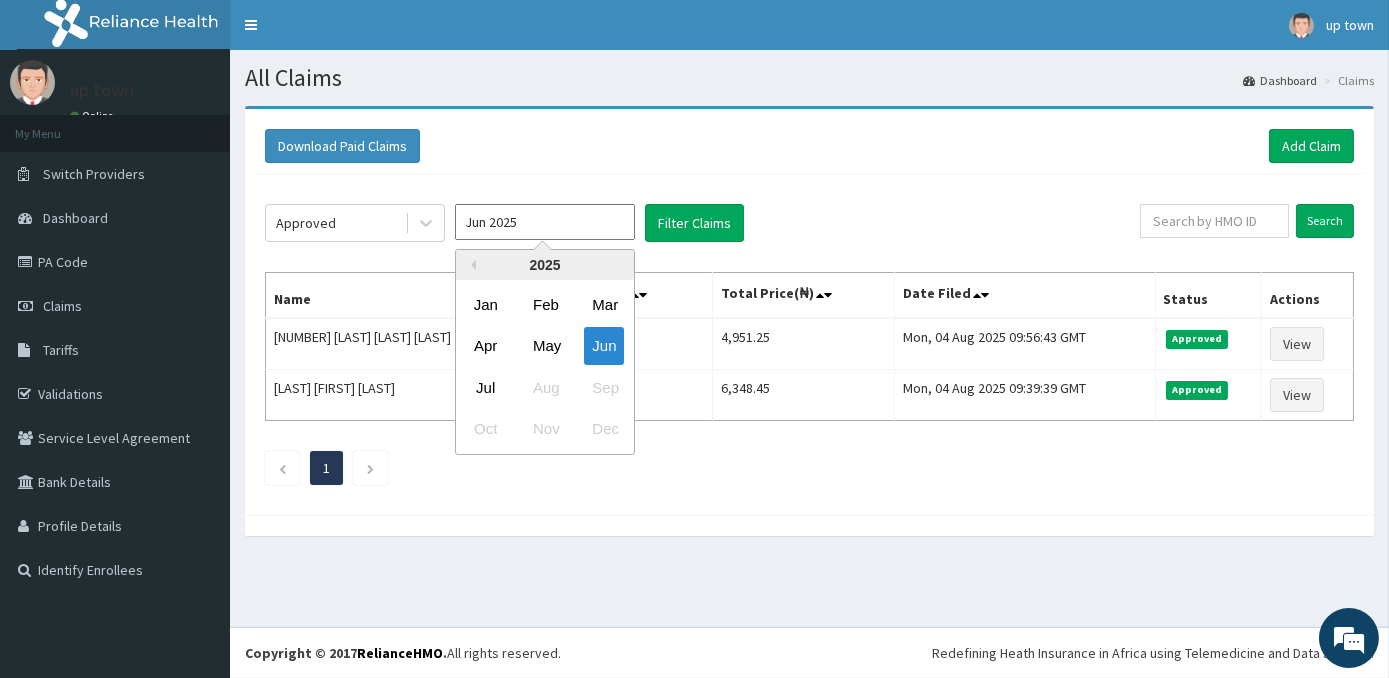 drag, startPoint x: 595, startPoint y: 388, endPoint x: 552, endPoint y: 392, distance: 43.185646 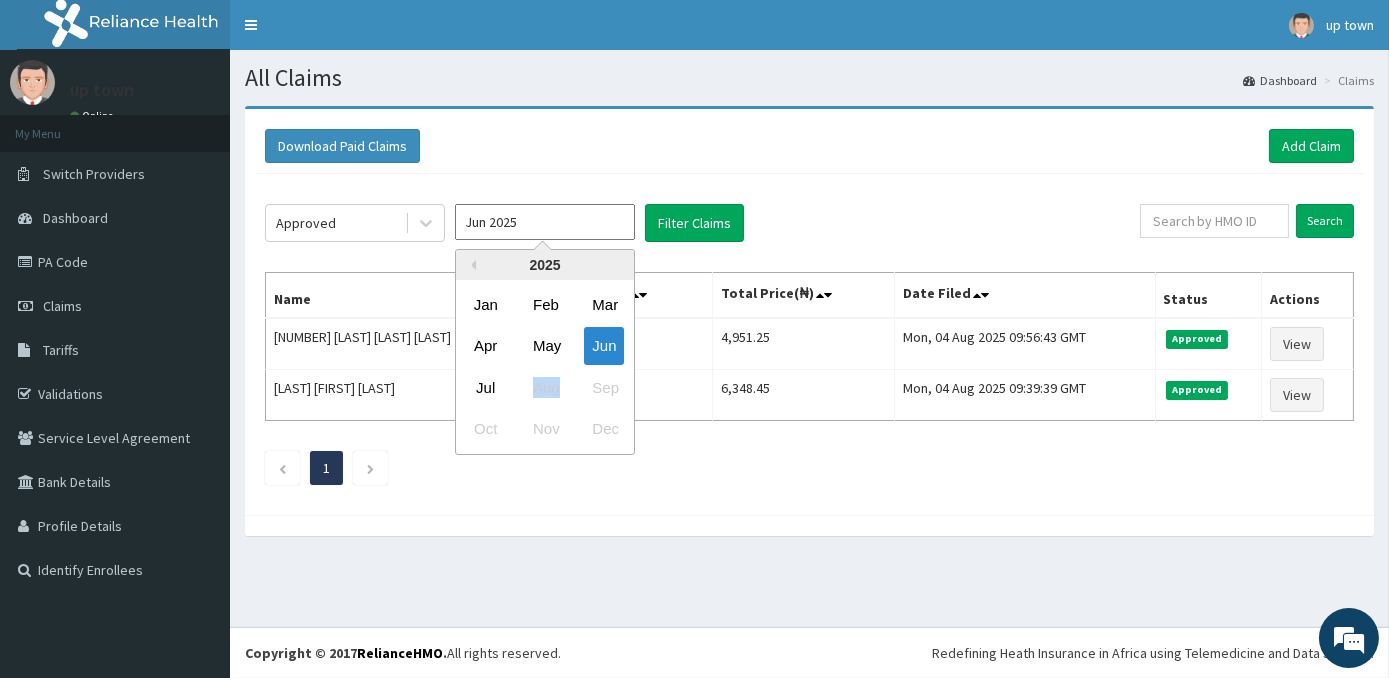 click on "Jul Aug Sep" at bounding box center (545, 387) 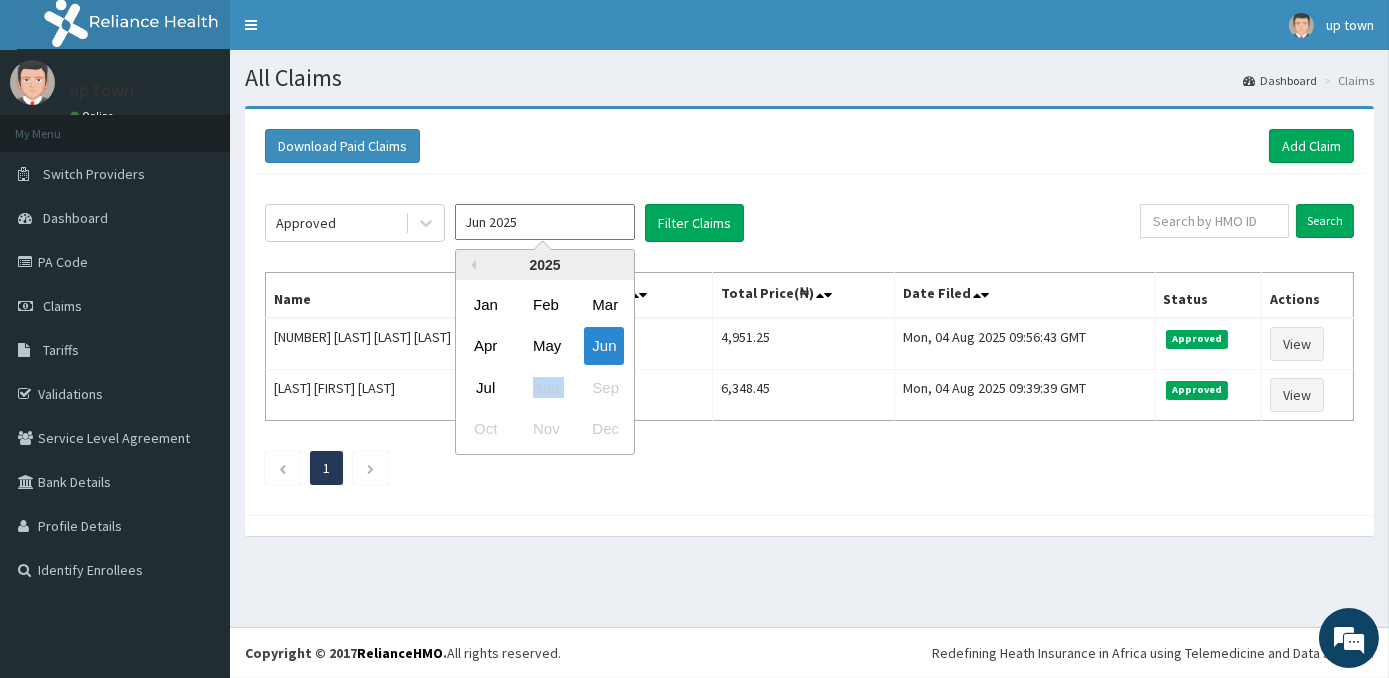 click on "Jul Aug Sep" at bounding box center (545, 387) 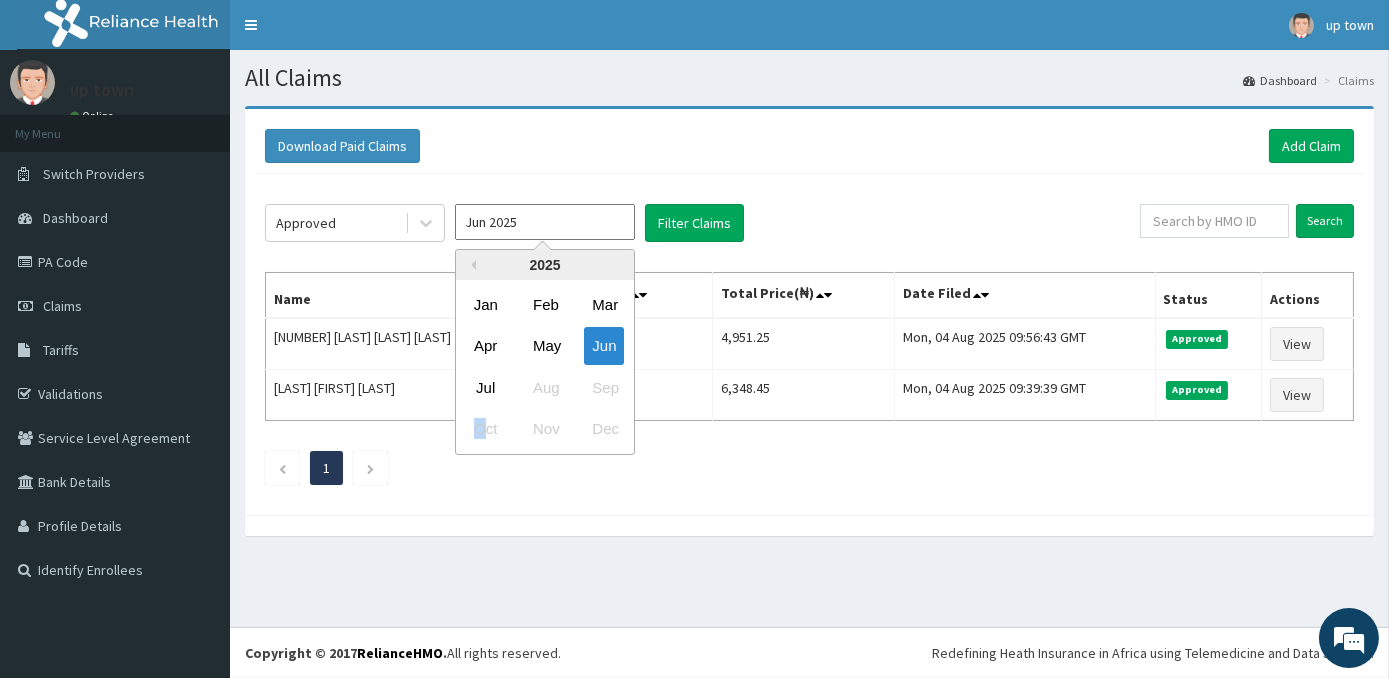 drag, startPoint x: 549, startPoint y: 390, endPoint x: 480, endPoint y: 438, distance: 84.05355 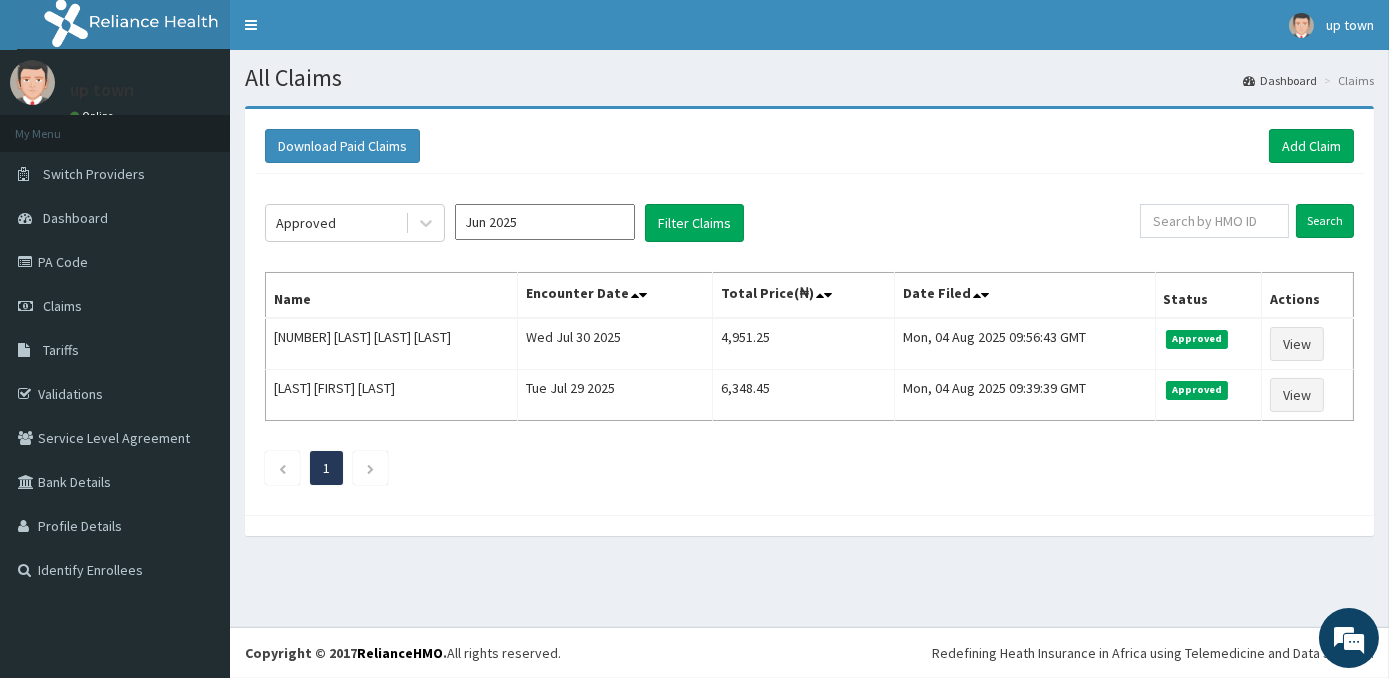 drag, startPoint x: 480, startPoint y: 438, endPoint x: 614, endPoint y: 524, distance: 159.22311 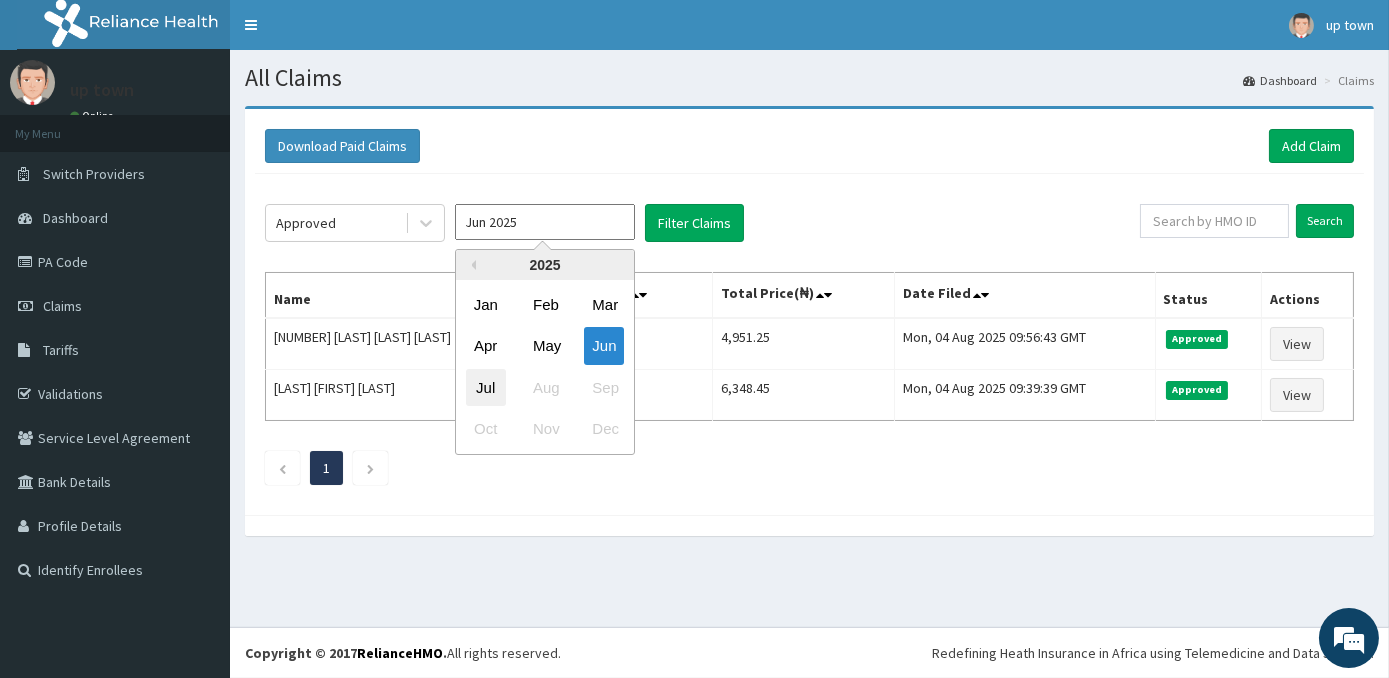 click on "Jul" at bounding box center [486, 387] 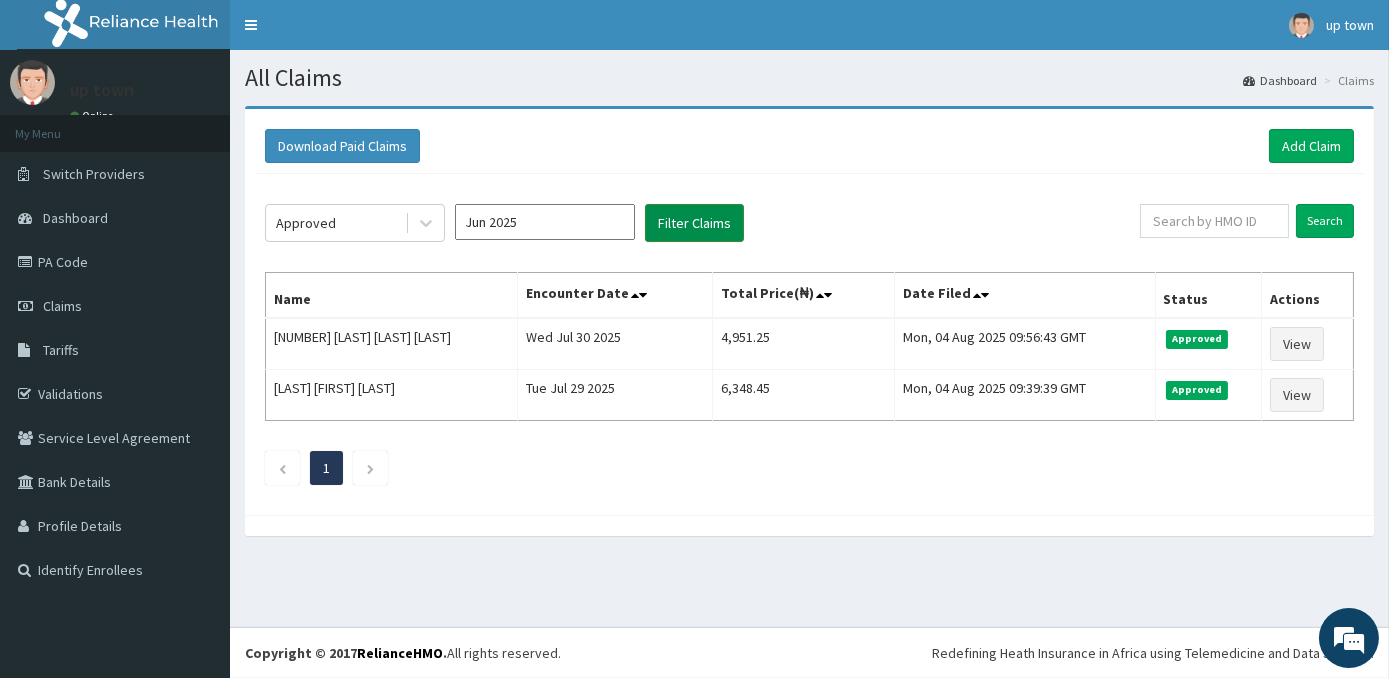 click on "Filter Claims" at bounding box center (694, 223) 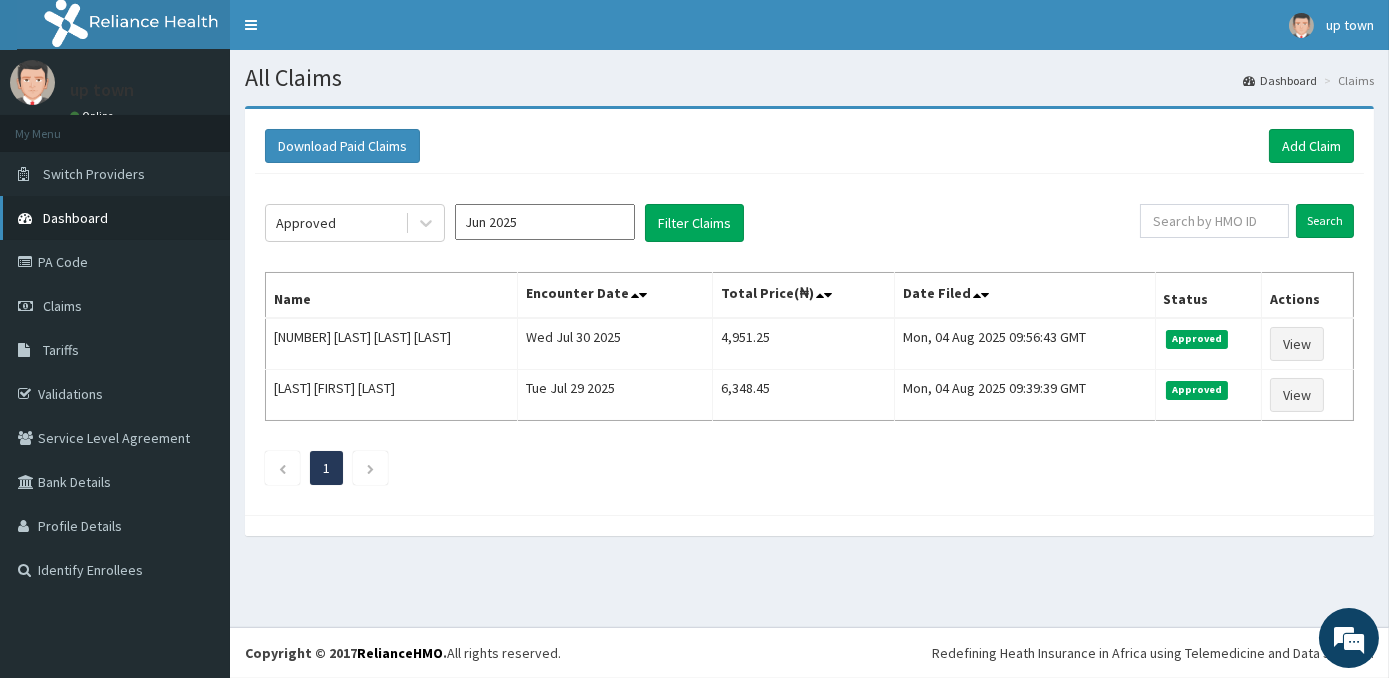 click on "Dashboard" at bounding box center [75, 218] 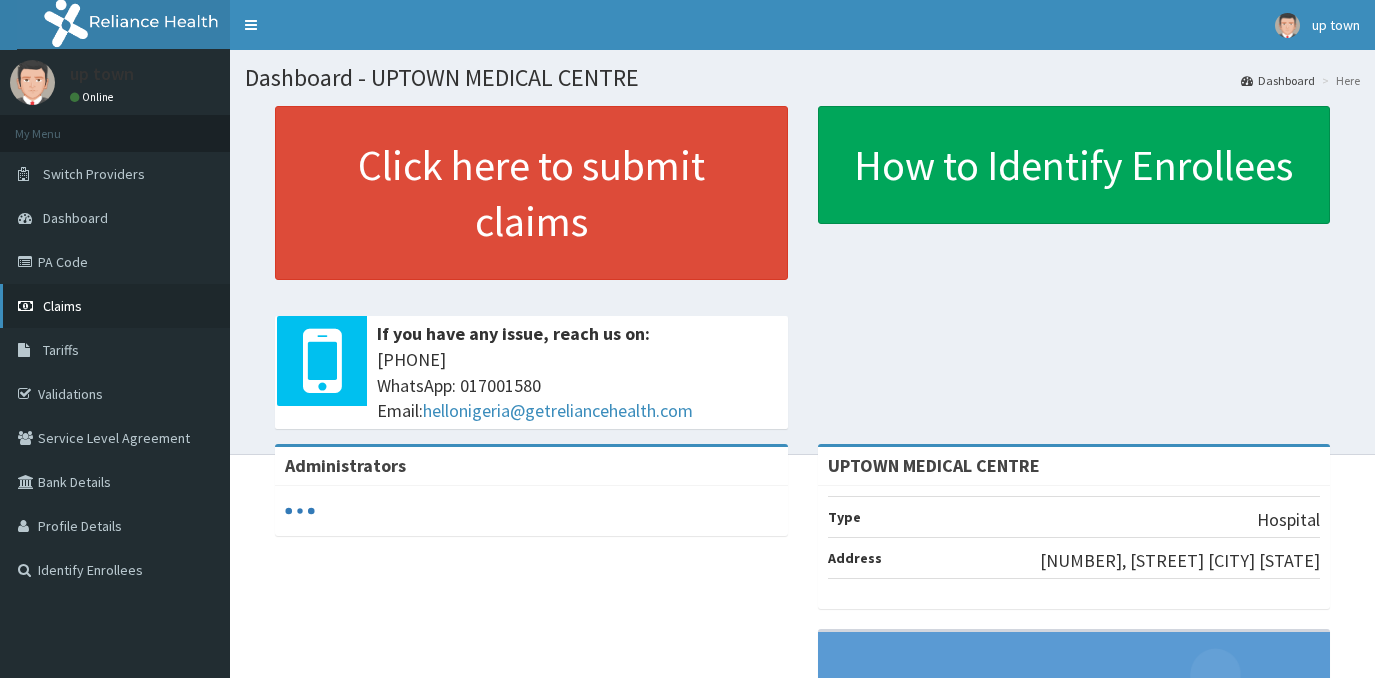 scroll, scrollTop: 0, scrollLeft: 0, axis: both 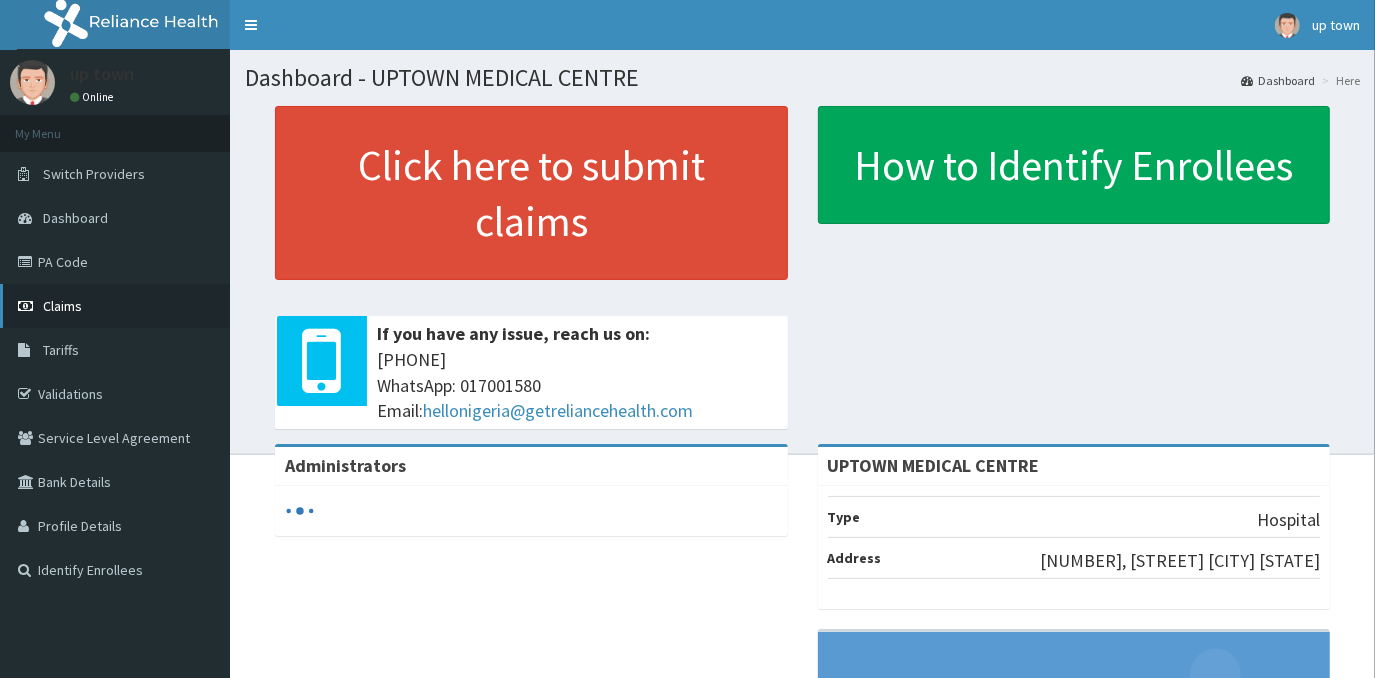 click on "Claims" at bounding box center (62, 306) 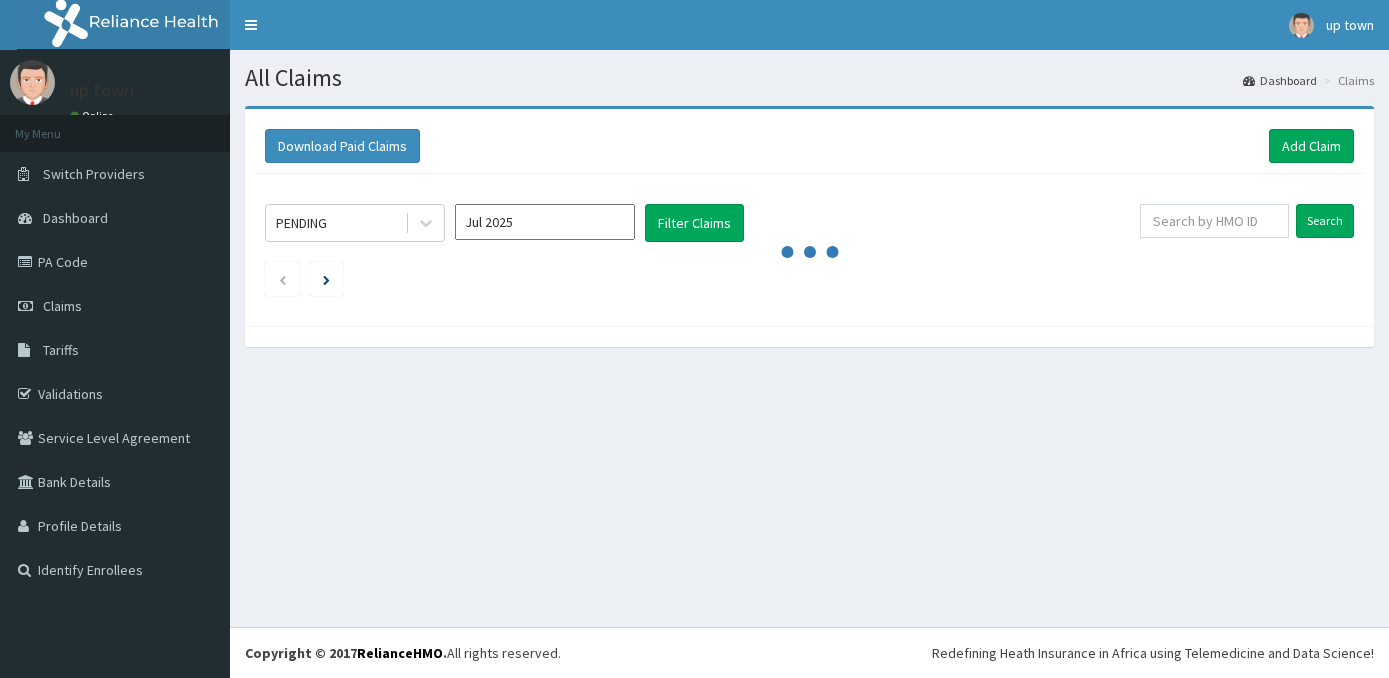 scroll, scrollTop: 0, scrollLeft: 0, axis: both 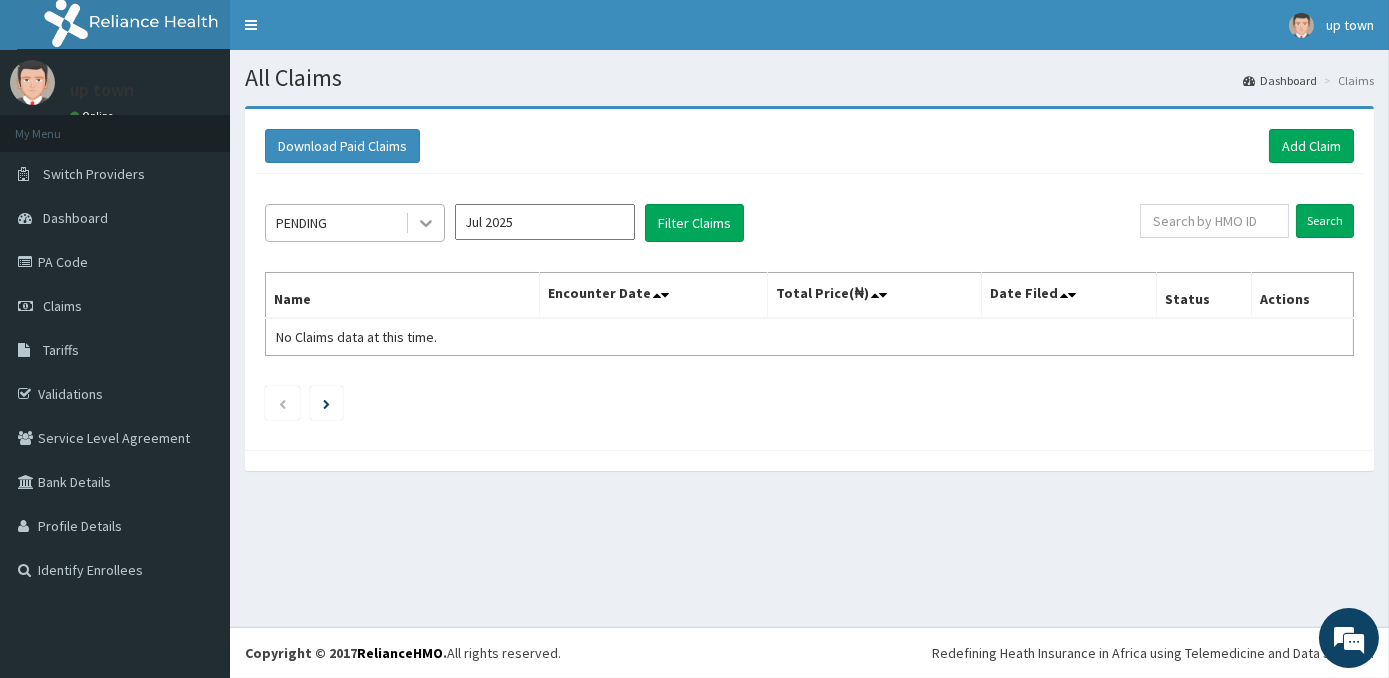 click 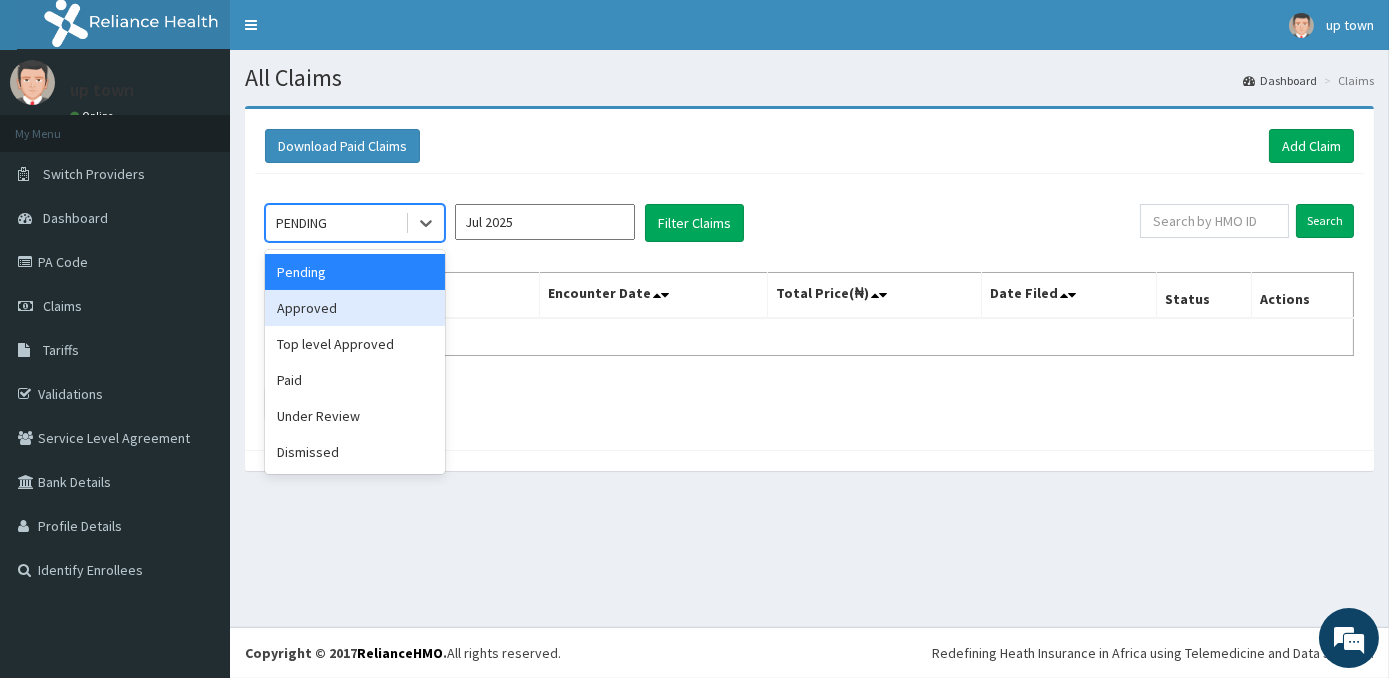 click on "Approved" at bounding box center [355, 308] 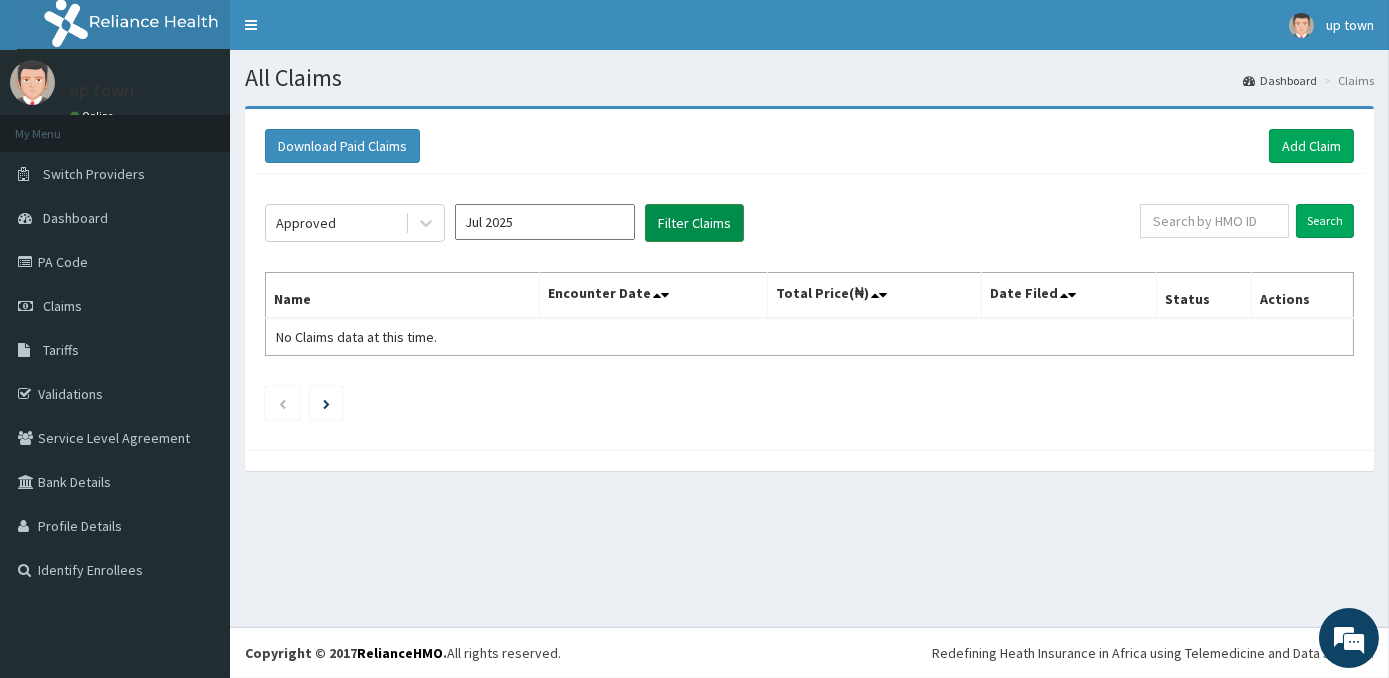 click on "Filter Claims" at bounding box center [694, 223] 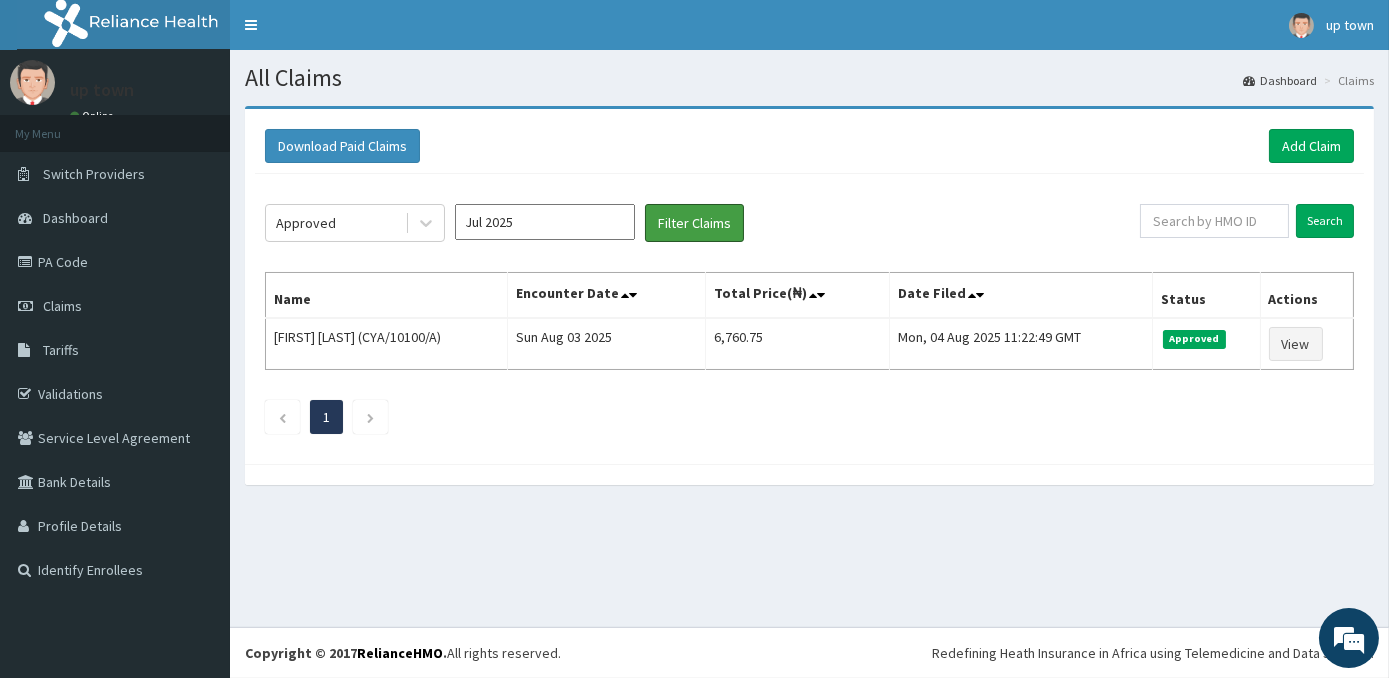 scroll, scrollTop: 0, scrollLeft: 0, axis: both 